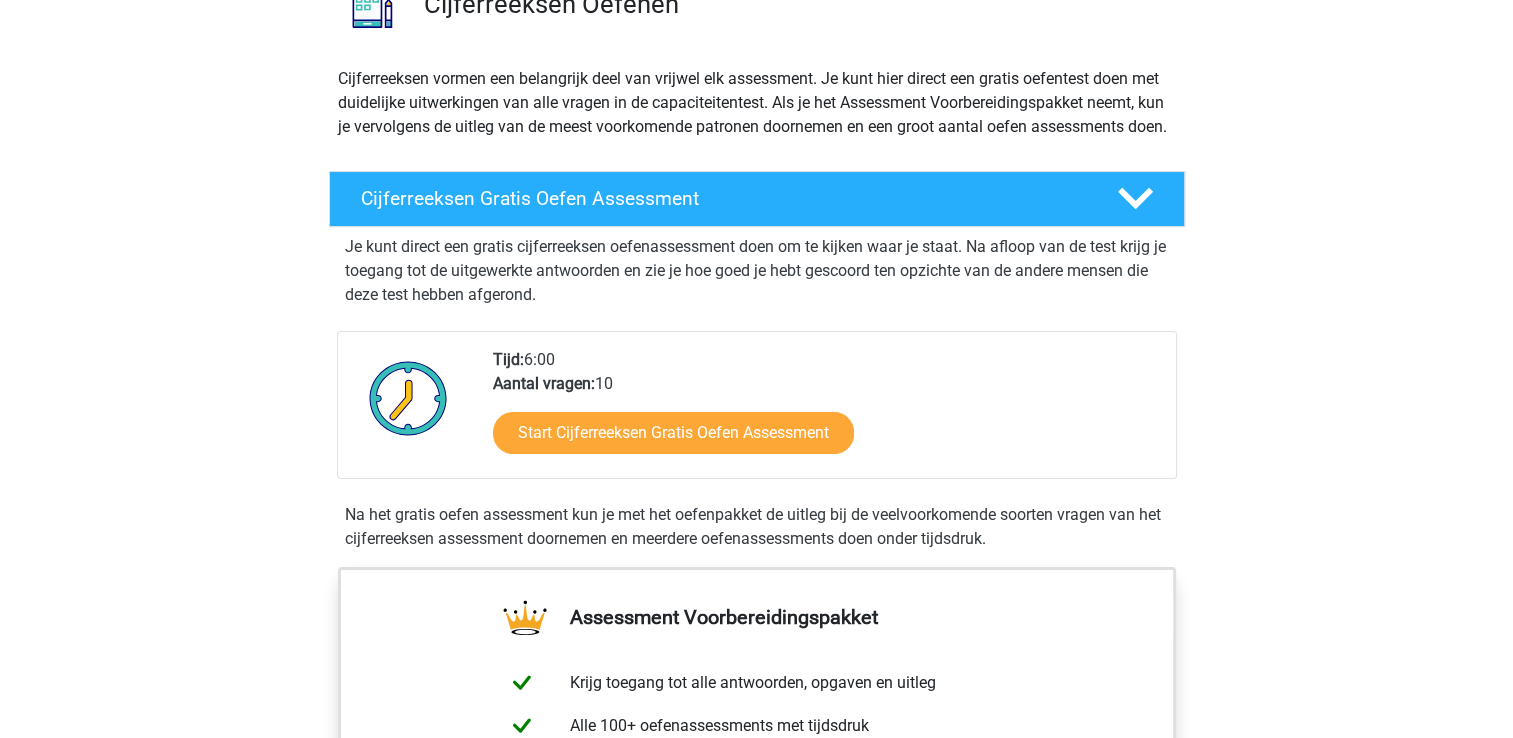 scroll, scrollTop: 228, scrollLeft: 0, axis: vertical 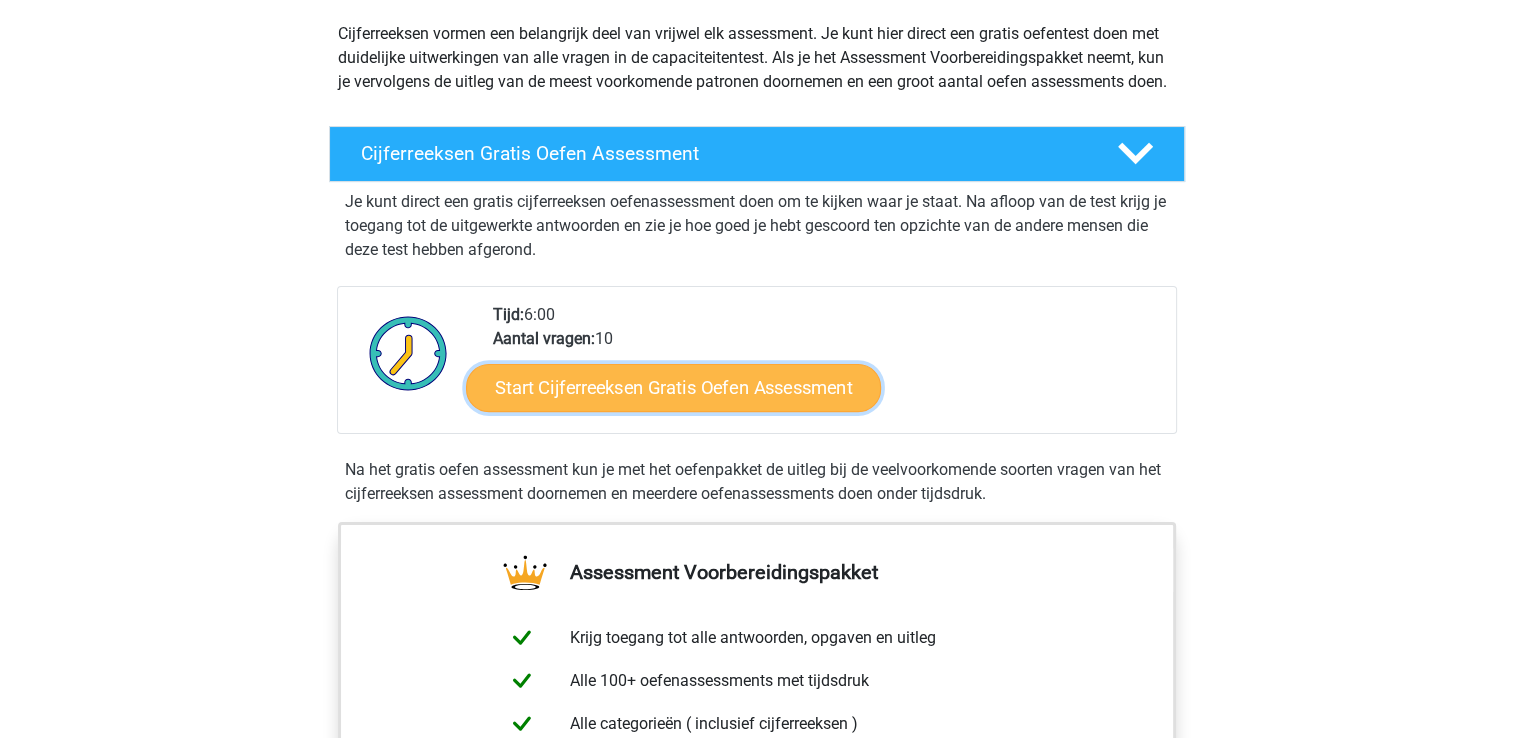click on "Start Cijferreeksen
Gratis Oefen Assessment" at bounding box center (673, 387) 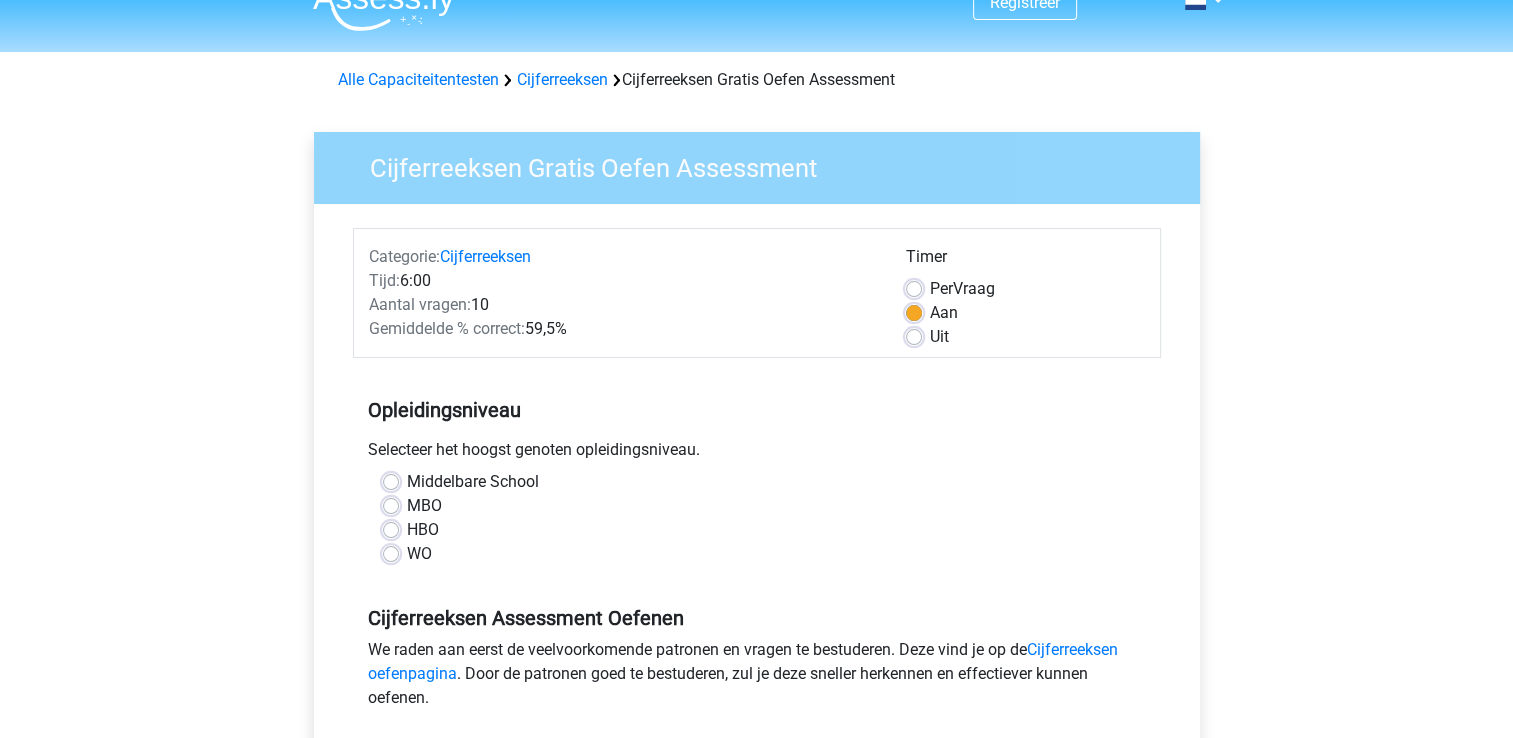 scroll, scrollTop: 34, scrollLeft: 0, axis: vertical 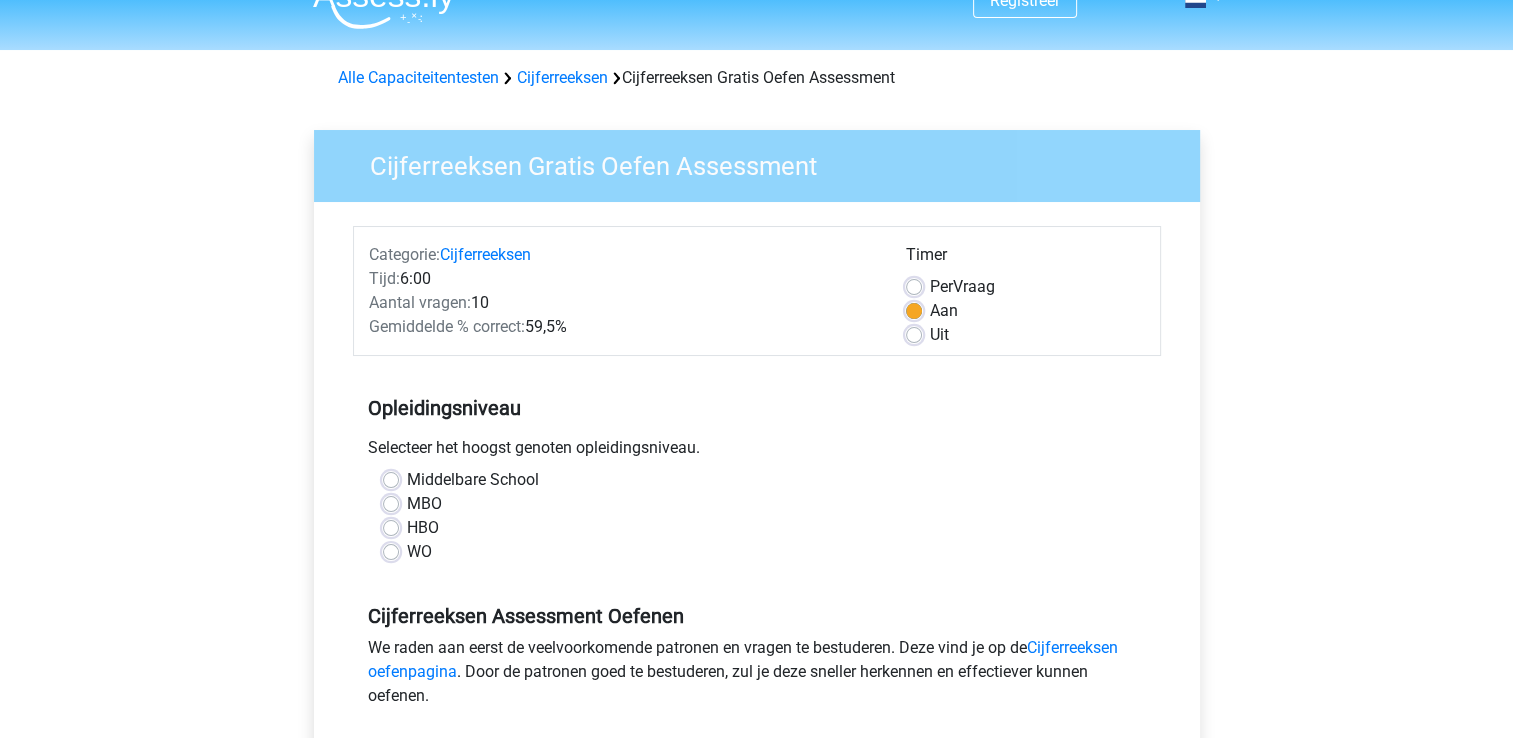 click on "MBO" at bounding box center [424, 504] 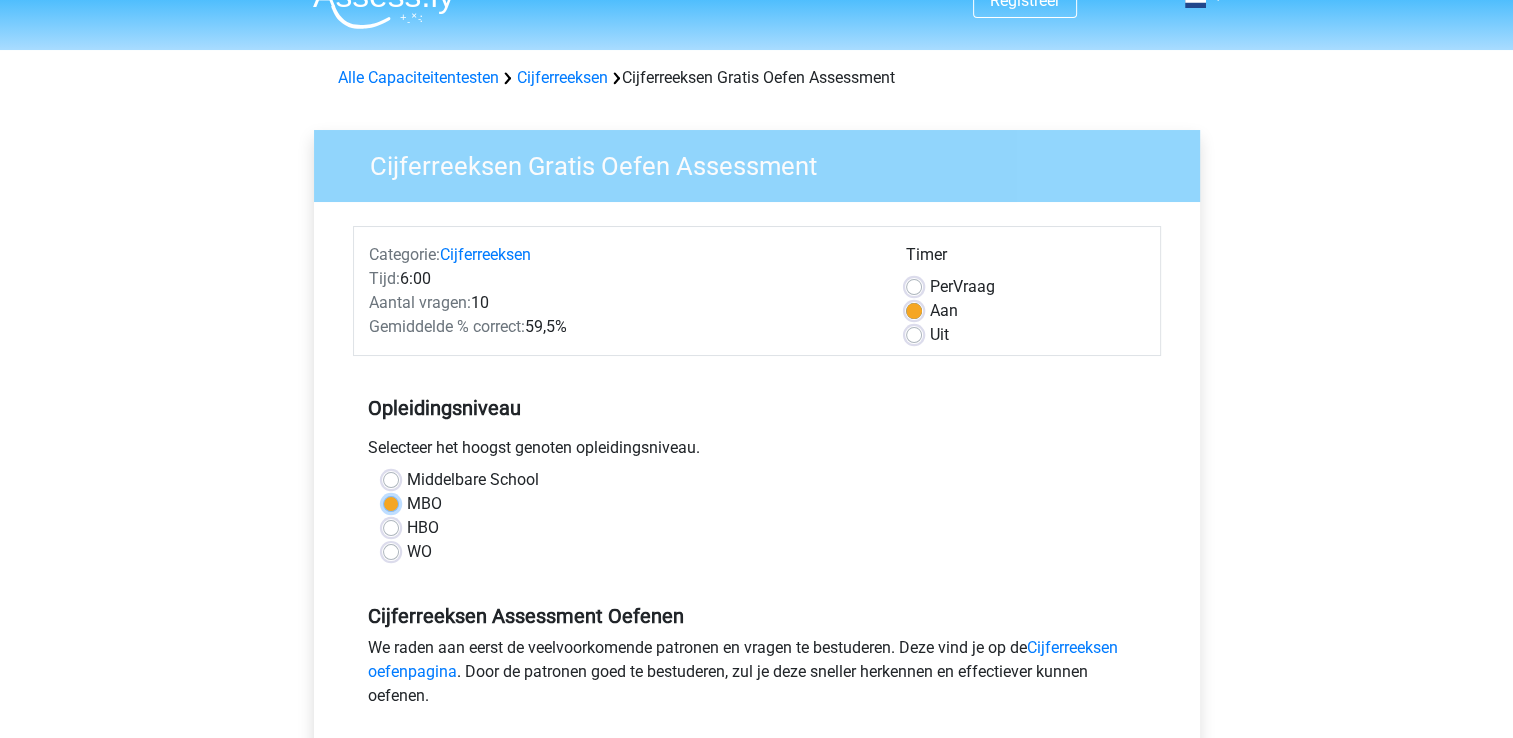 click on "MBO" at bounding box center (391, 502) 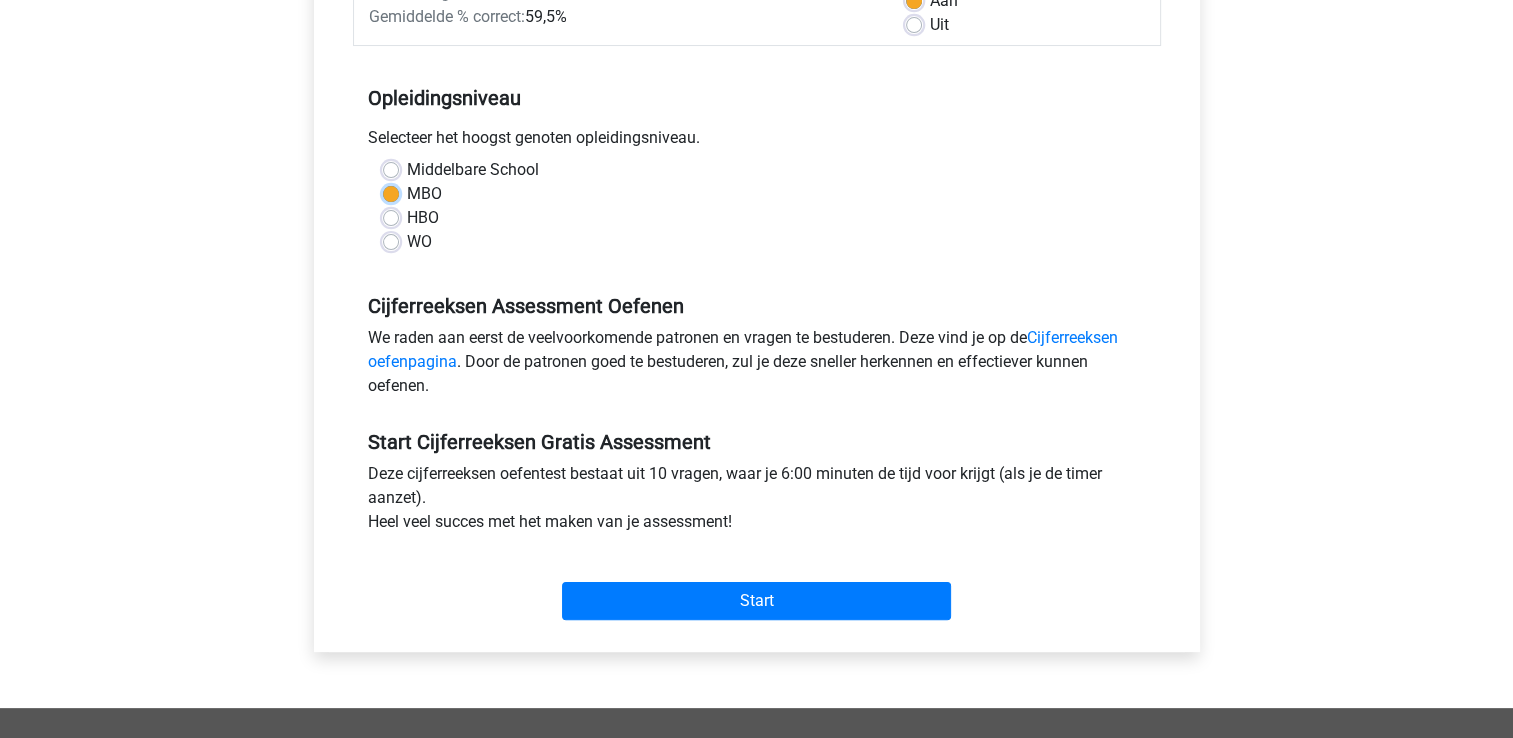 scroll, scrollTop: 344, scrollLeft: 0, axis: vertical 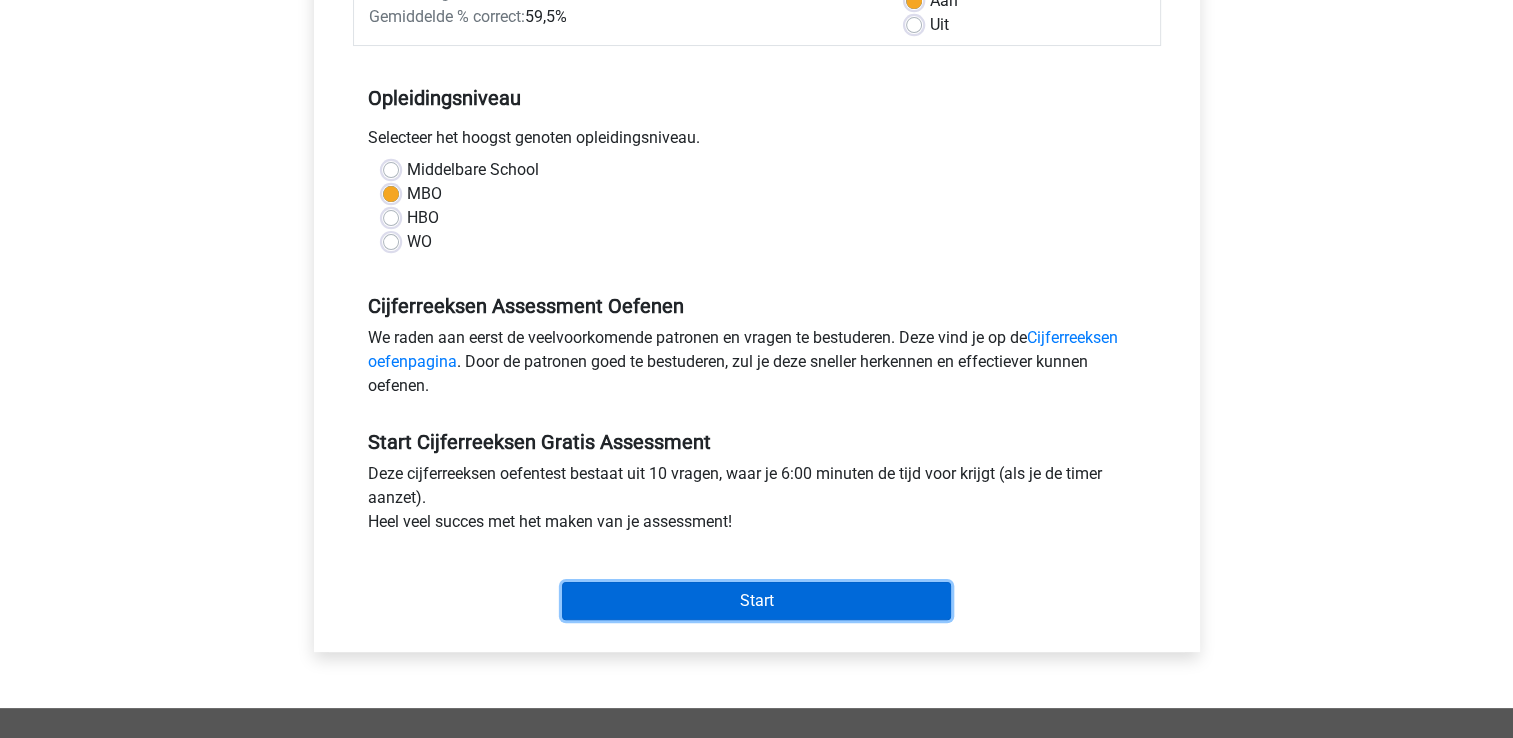 click on "Start" at bounding box center [756, 601] 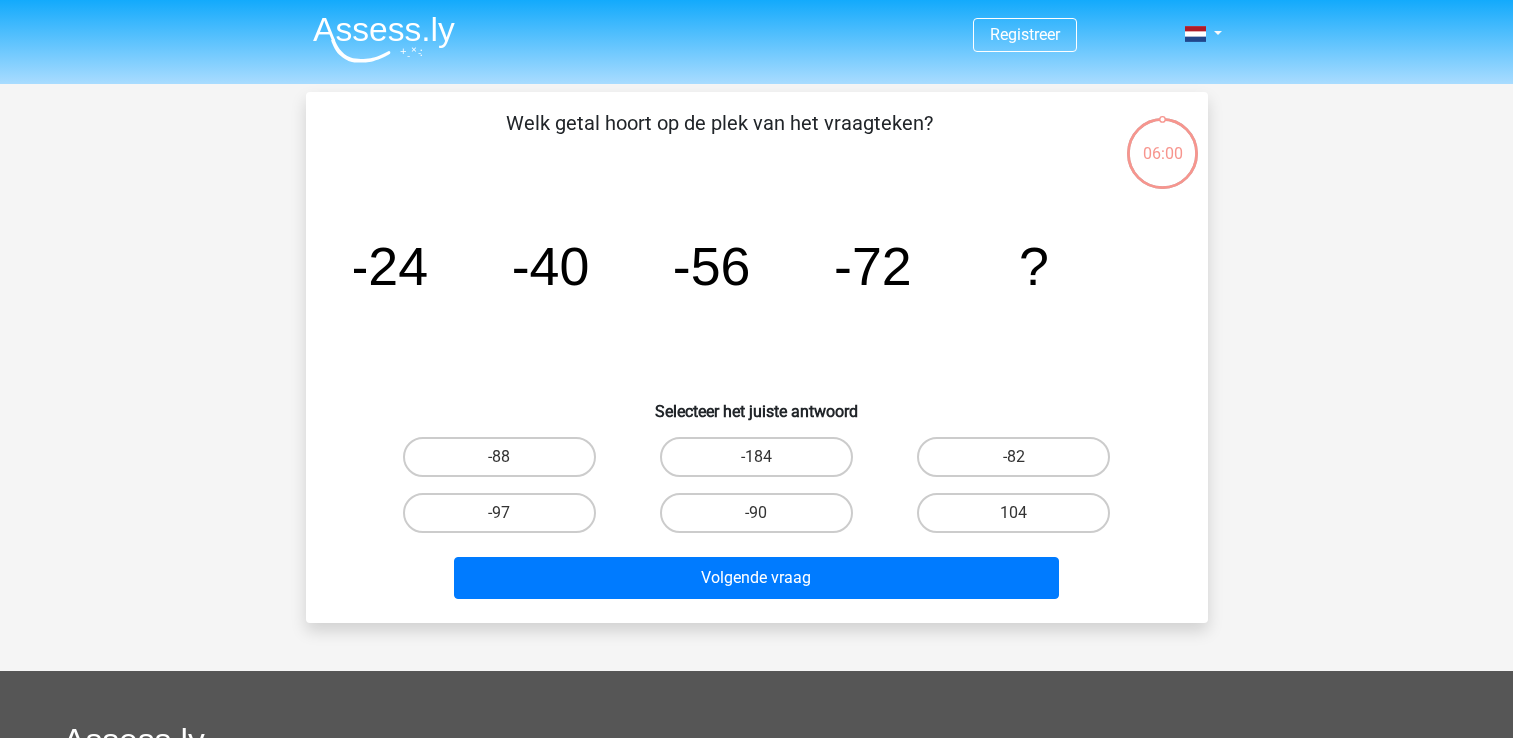 scroll, scrollTop: 0, scrollLeft: 0, axis: both 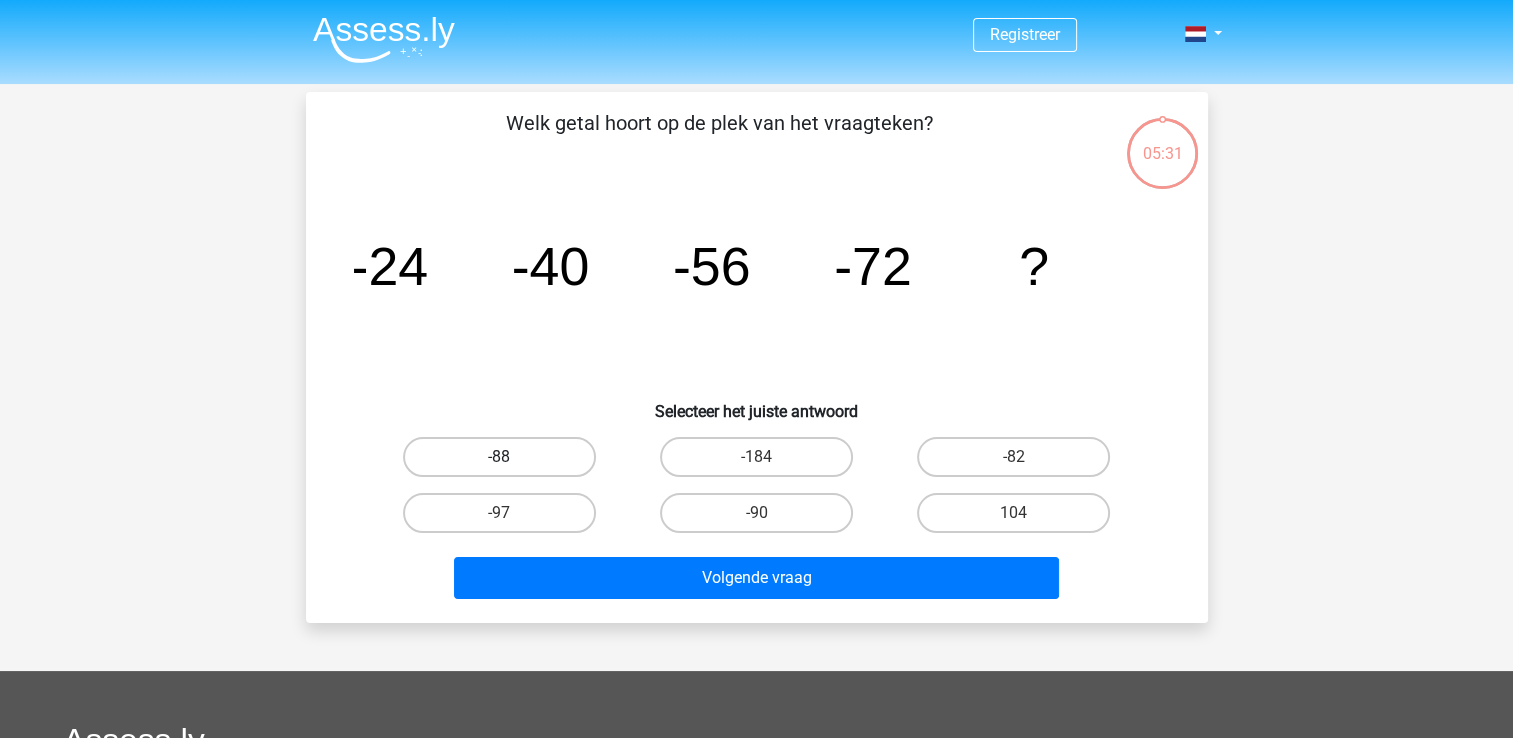 click on "-88" at bounding box center (499, 457) 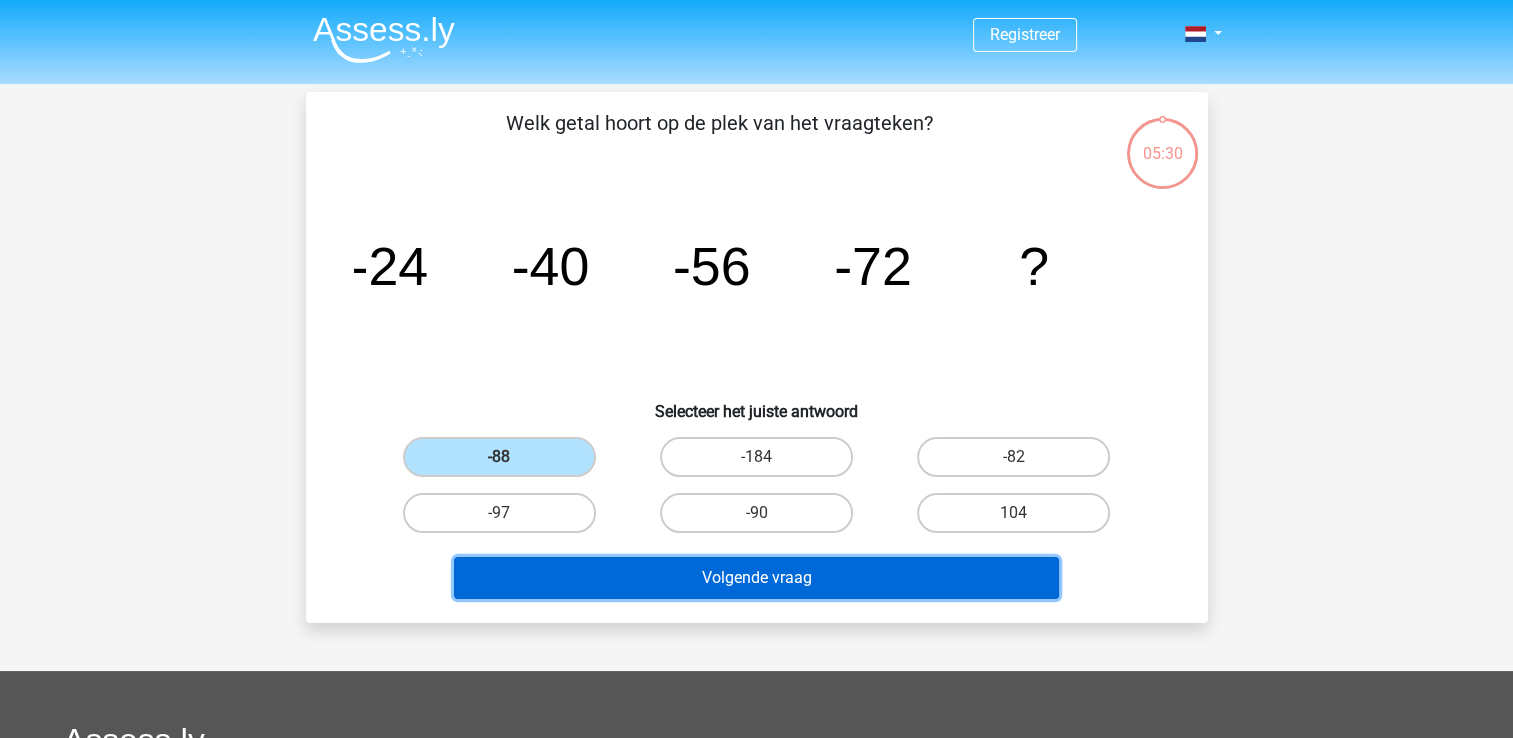 click on "Volgende vraag" at bounding box center [756, 578] 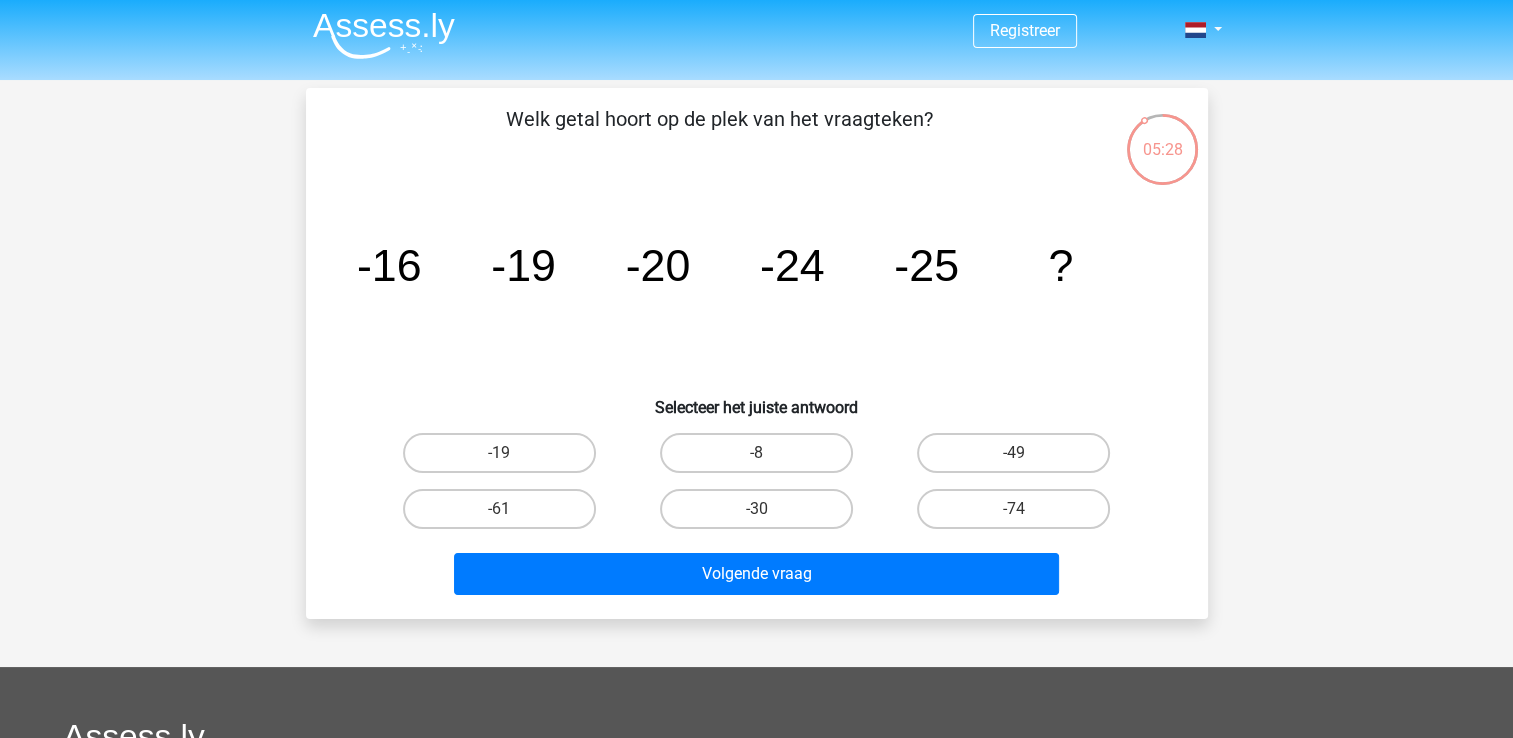 scroll, scrollTop: 0, scrollLeft: 0, axis: both 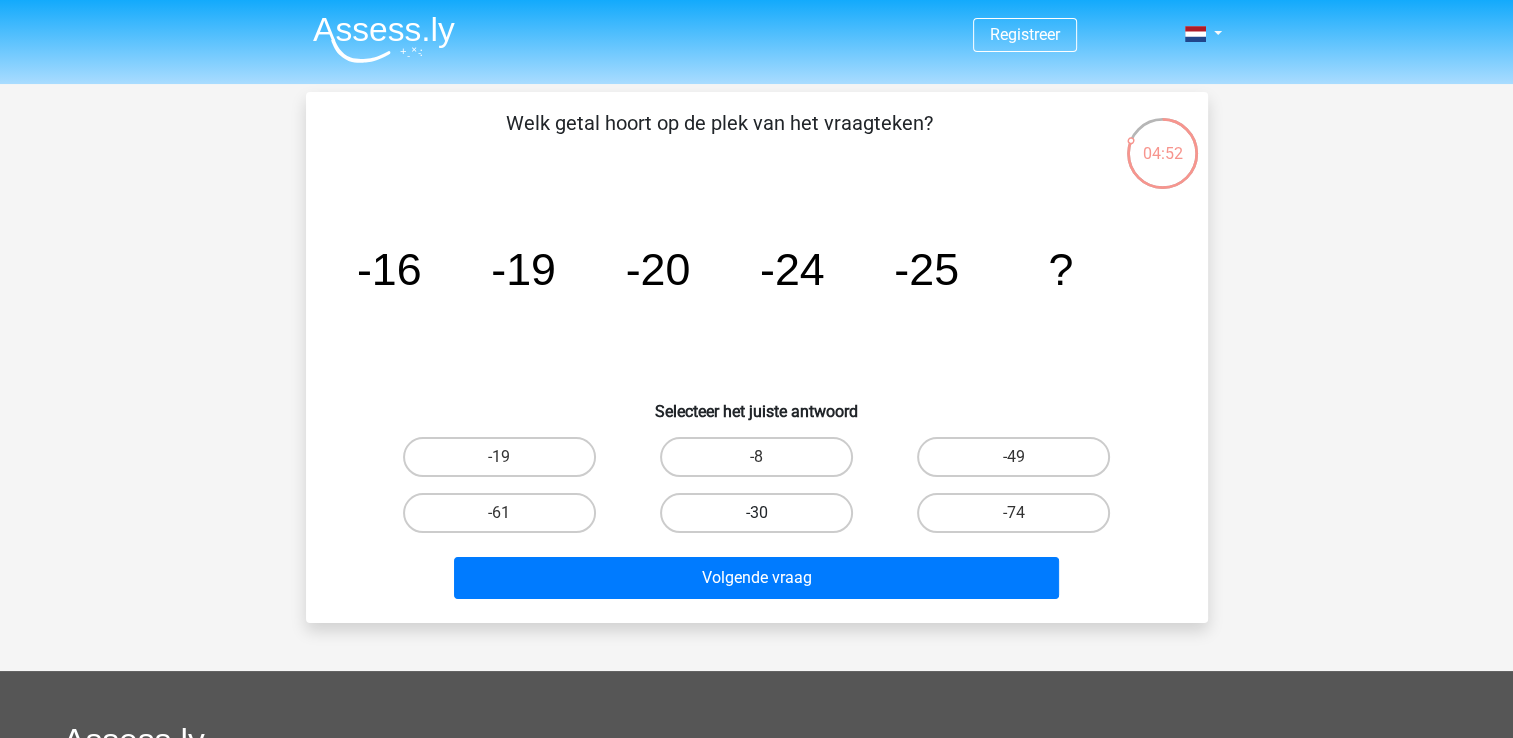 click on "-30" at bounding box center [756, 513] 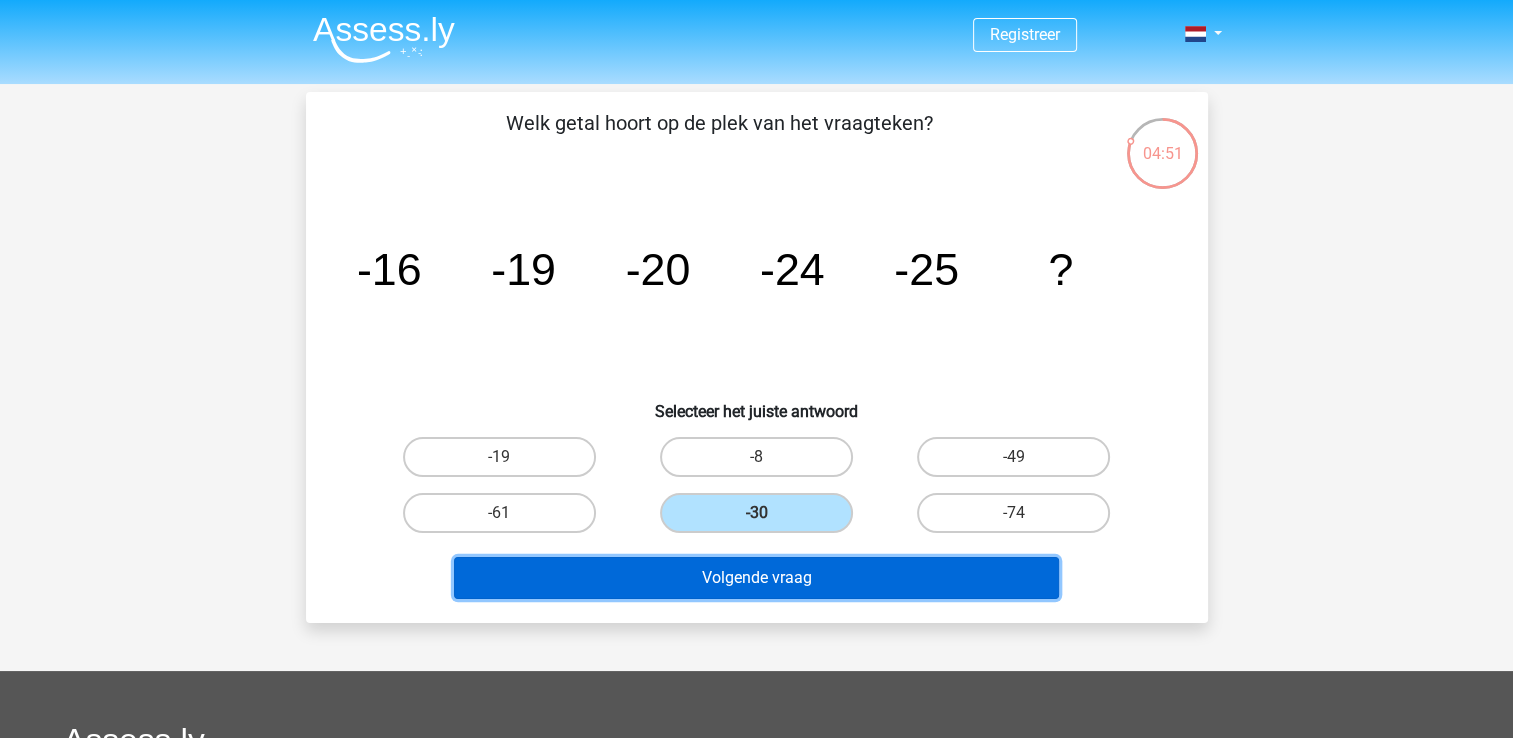 click on "Volgende vraag" at bounding box center (756, 578) 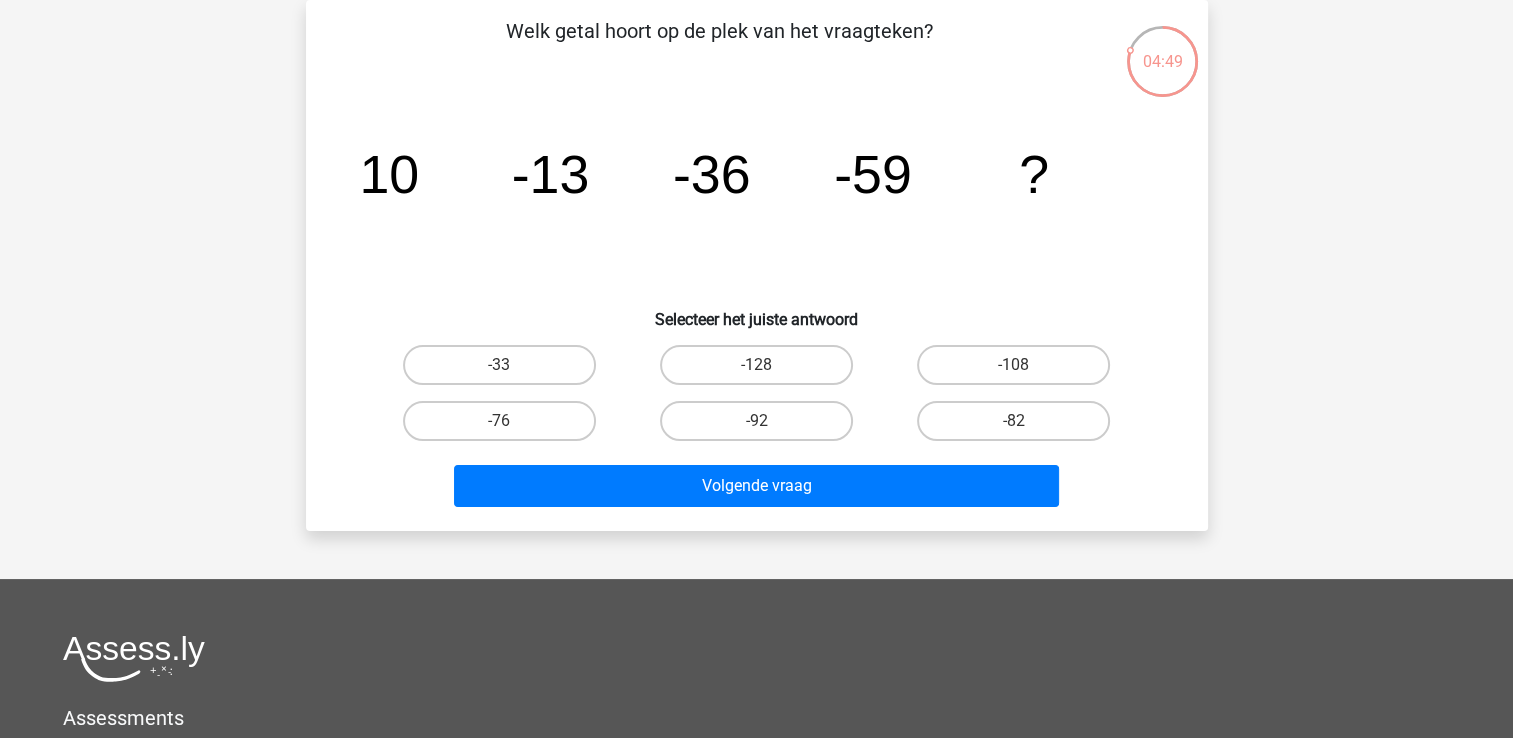 scroll, scrollTop: 0, scrollLeft: 0, axis: both 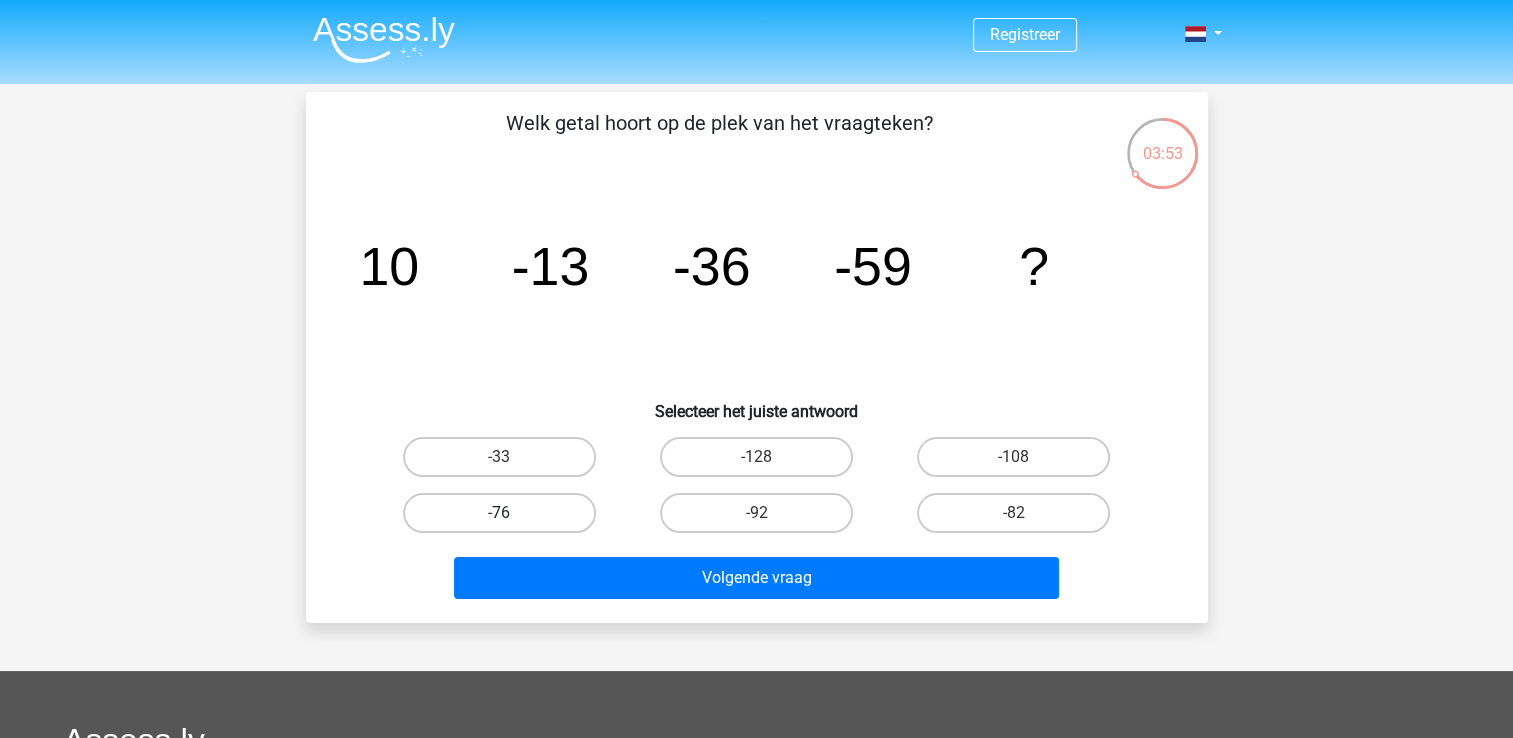 click on "-76" at bounding box center (499, 513) 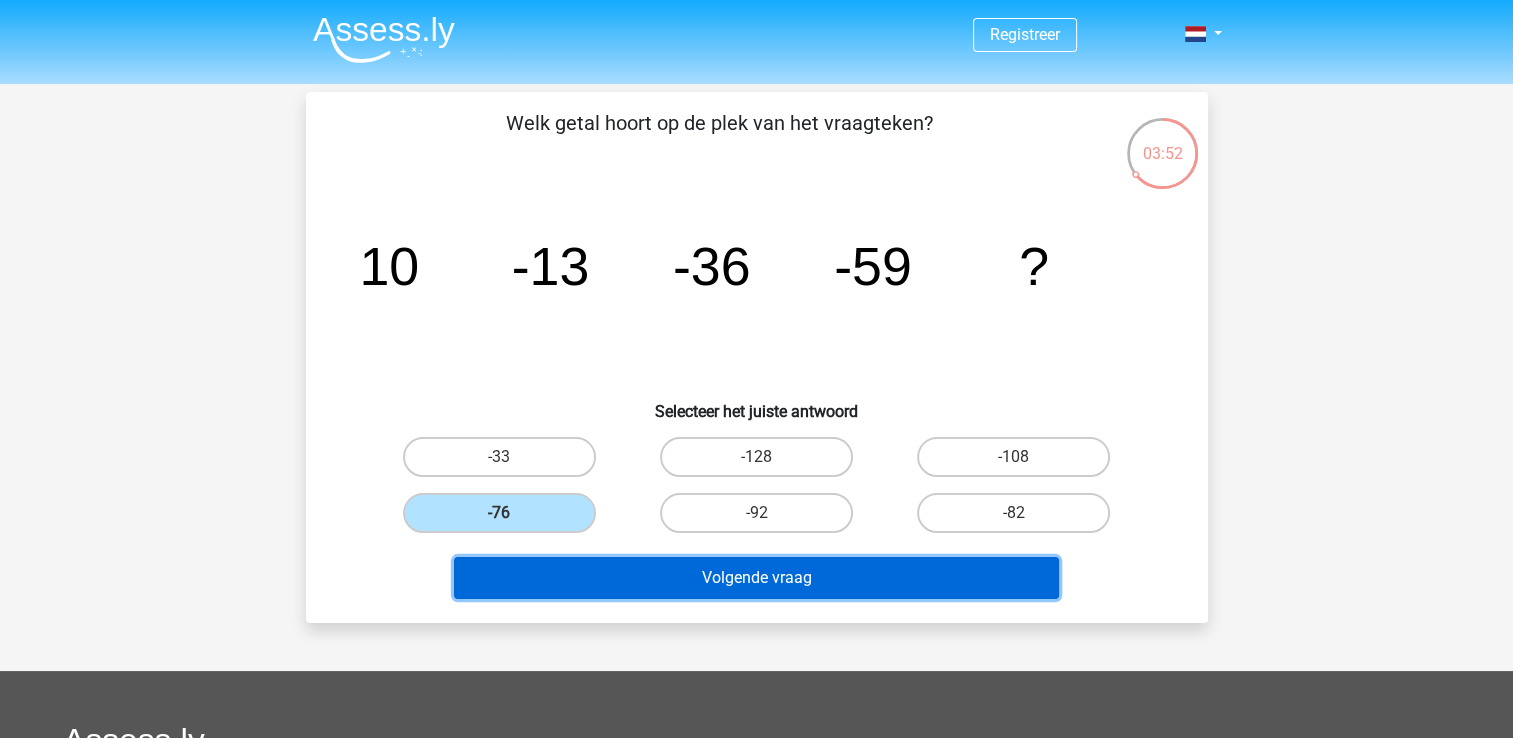 click on "Volgende vraag" at bounding box center (756, 578) 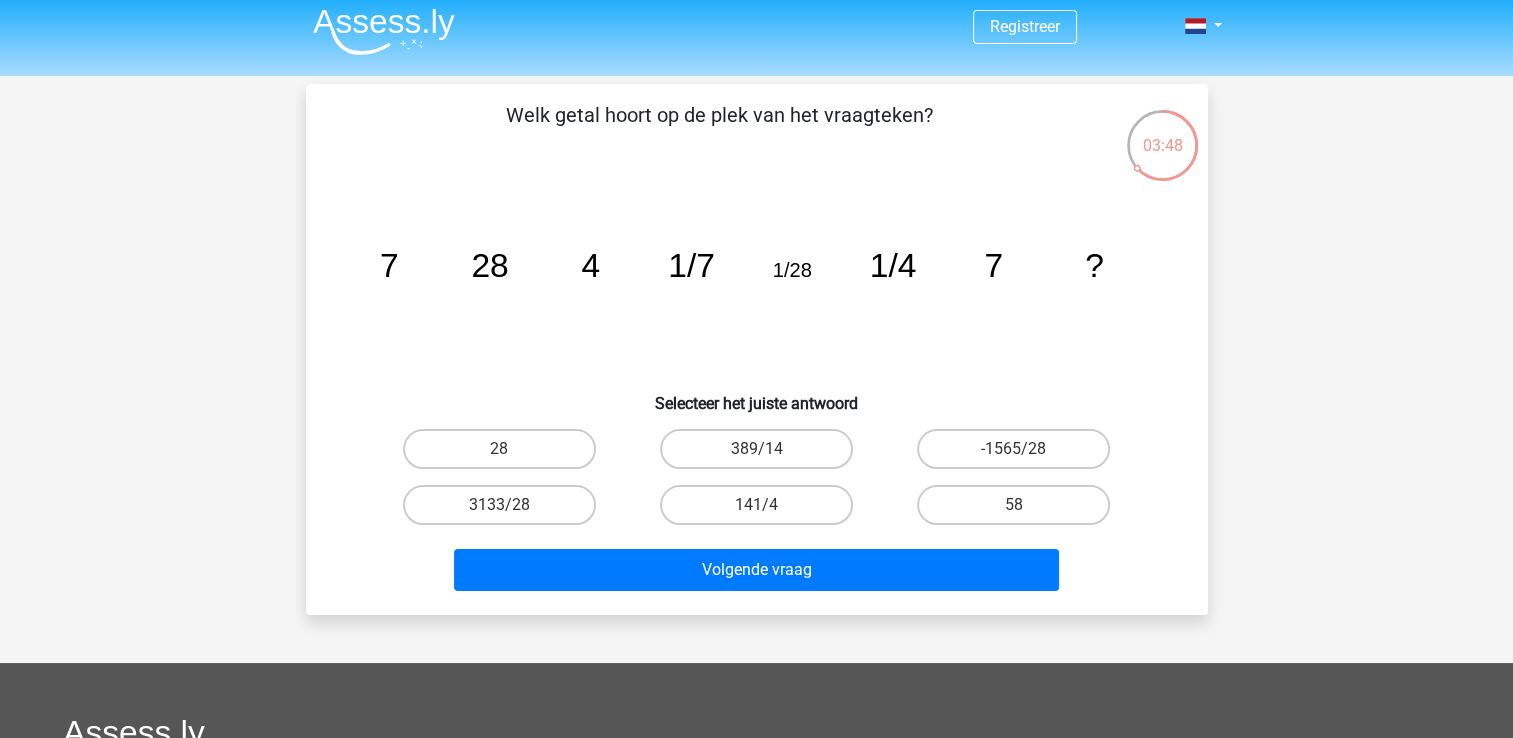 scroll, scrollTop: 0, scrollLeft: 0, axis: both 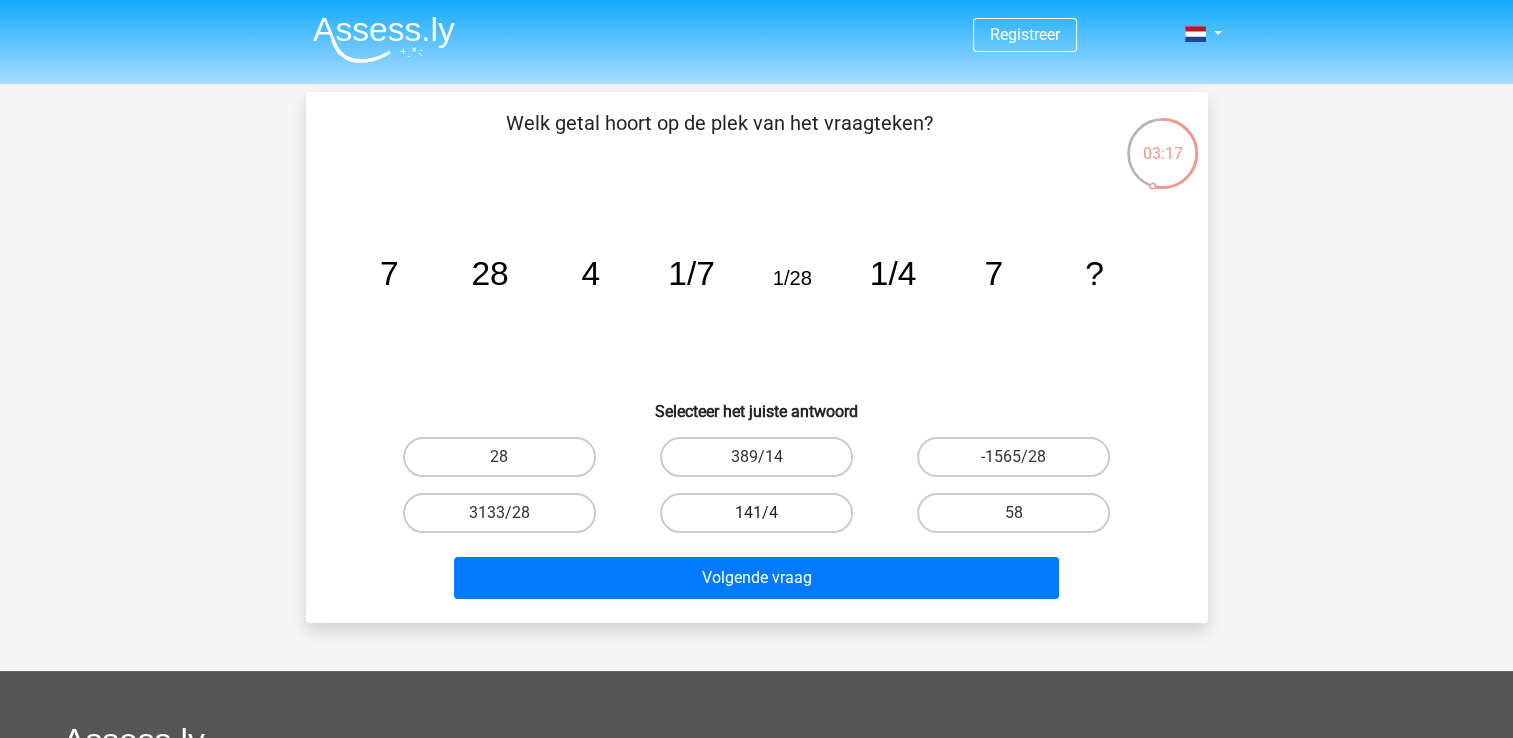 click on "141/4" at bounding box center [756, 513] 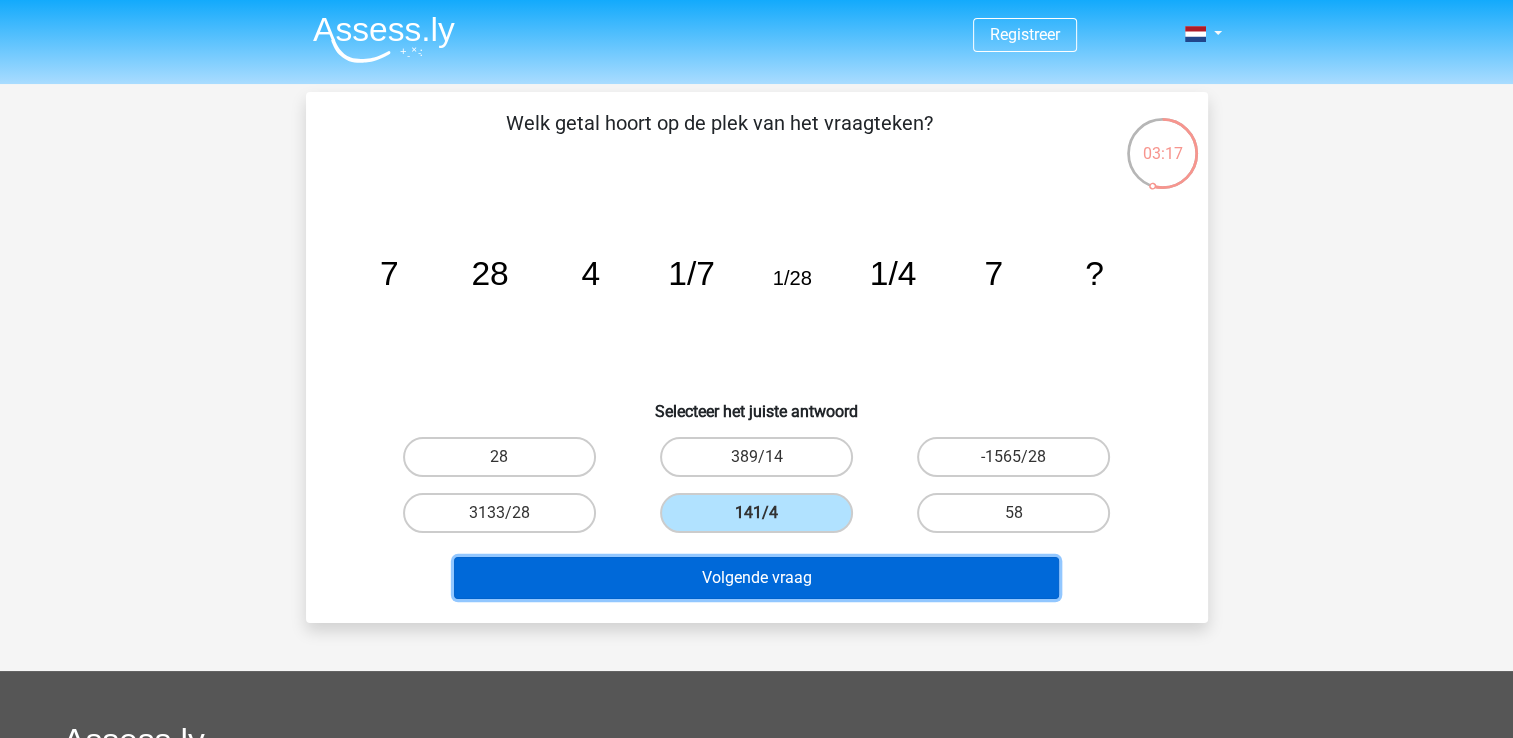 click on "Volgende vraag" at bounding box center (756, 578) 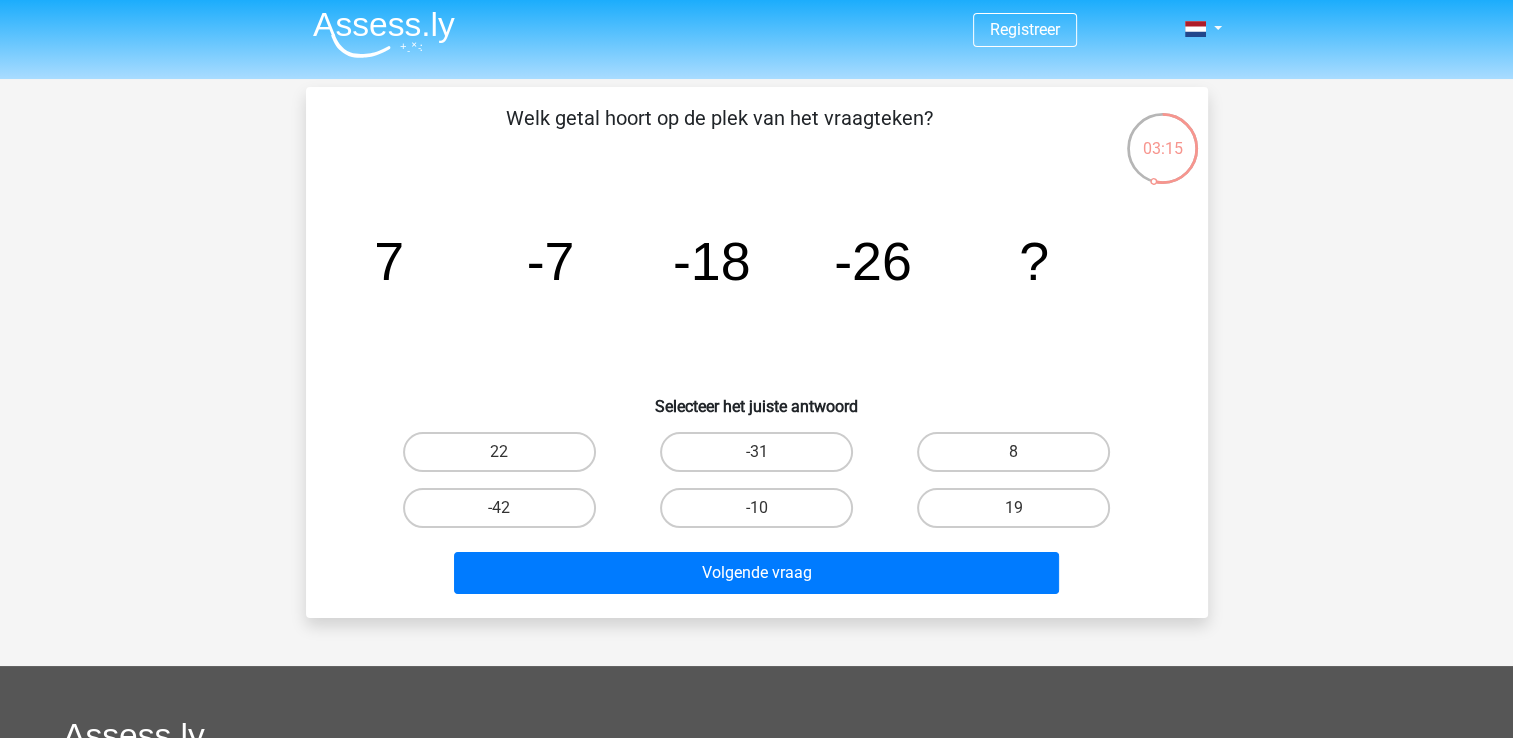scroll, scrollTop: 4, scrollLeft: 0, axis: vertical 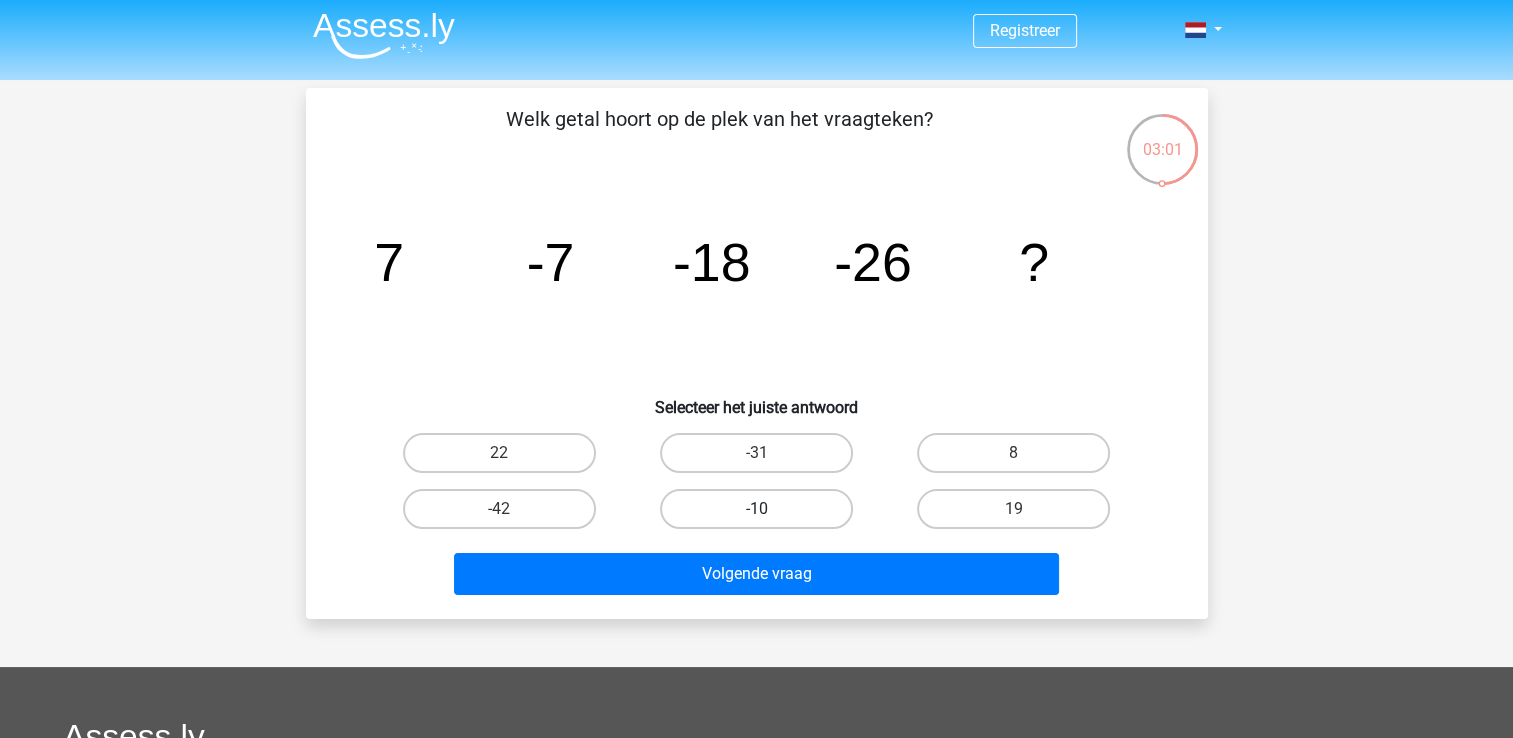 click on "-10" at bounding box center [756, 509] 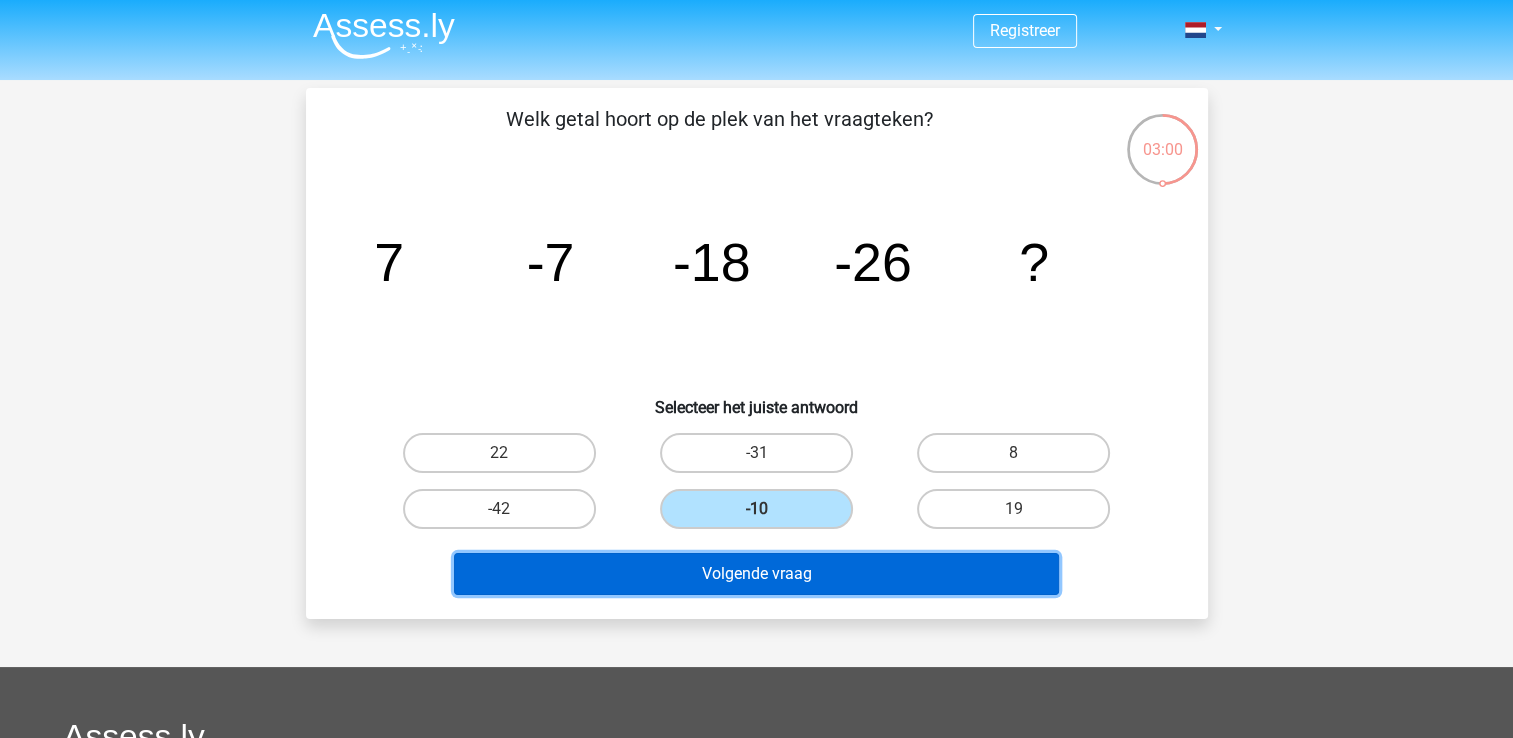 click on "Volgende vraag" at bounding box center (756, 574) 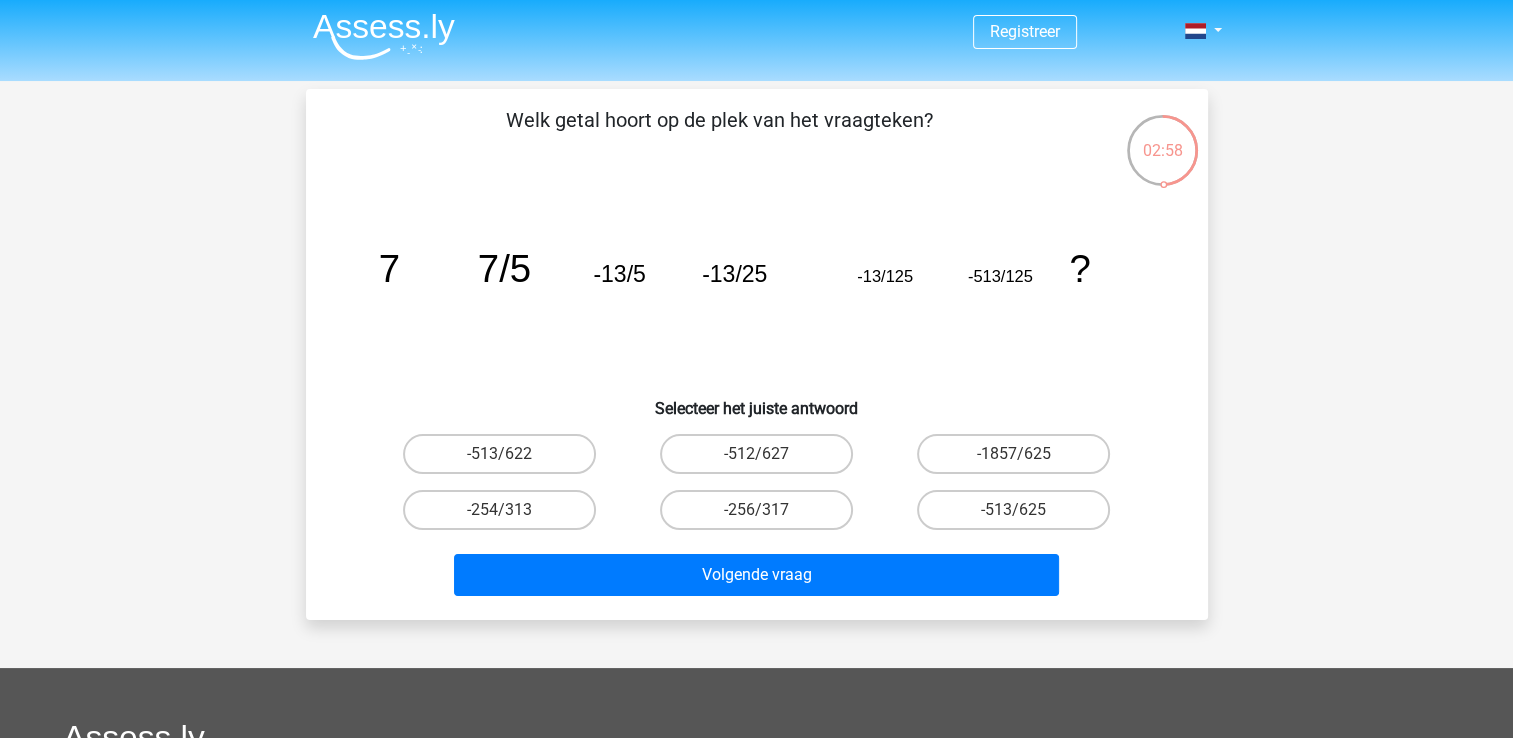 scroll, scrollTop: 2, scrollLeft: 0, axis: vertical 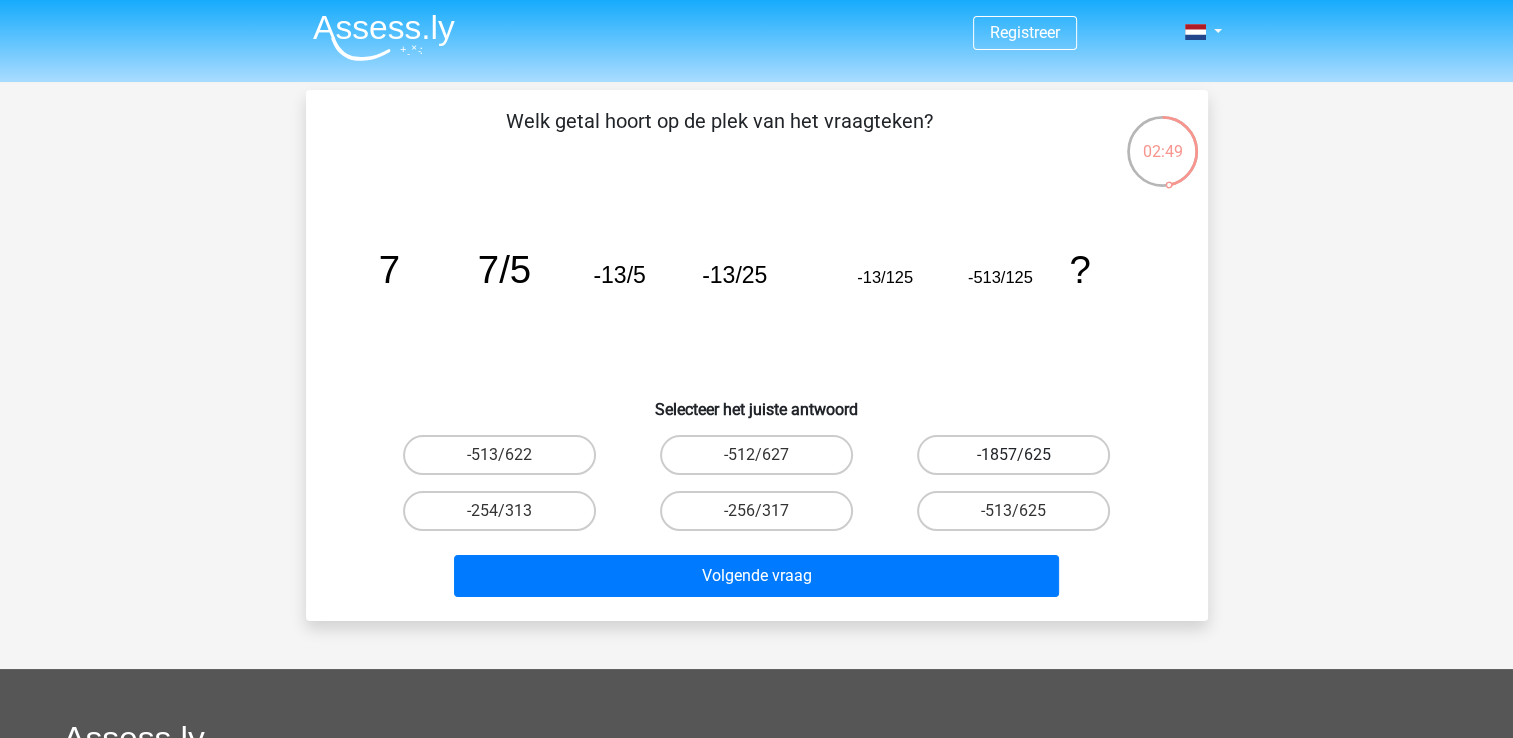 click on "-1857/625" at bounding box center [1013, 455] 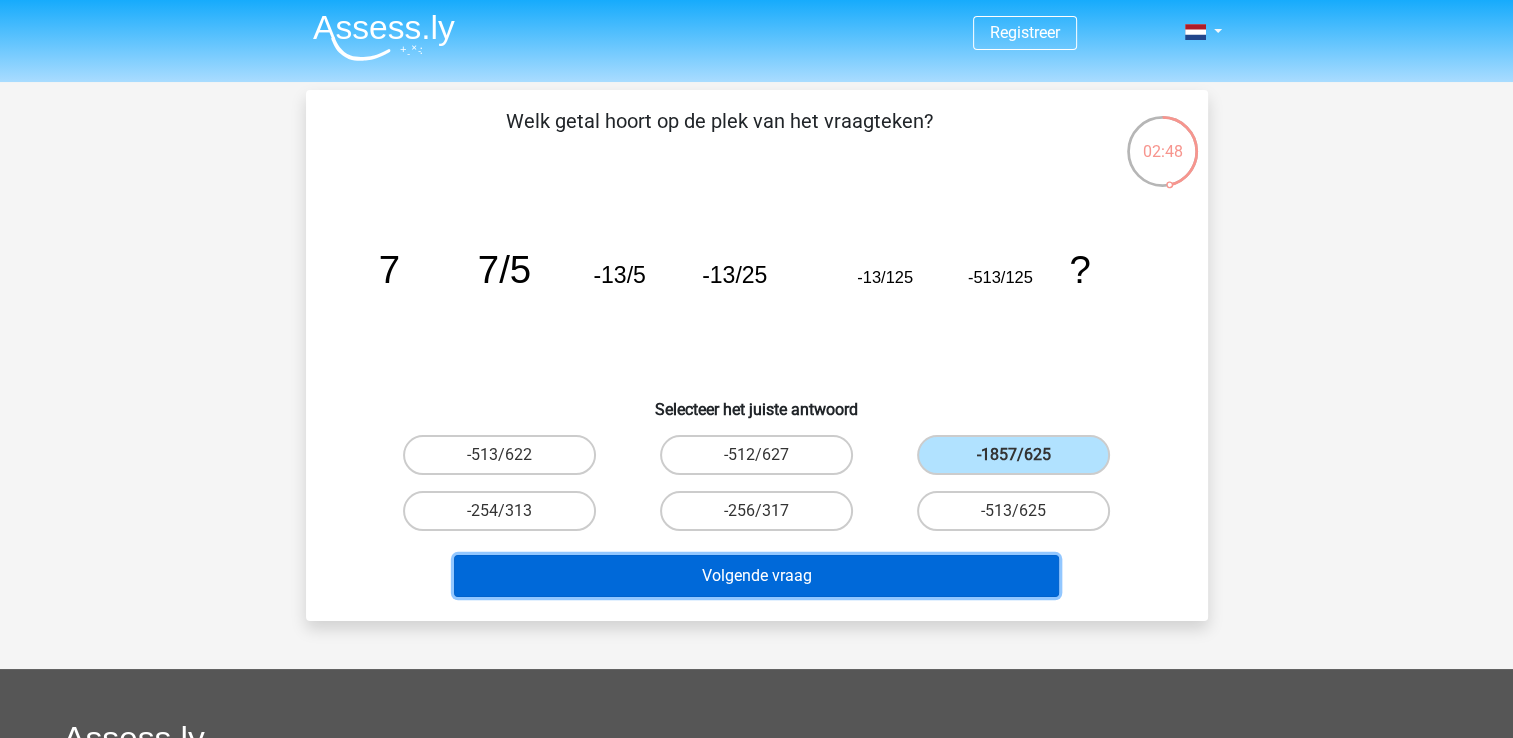click on "Volgende vraag" at bounding box center (756, 576) 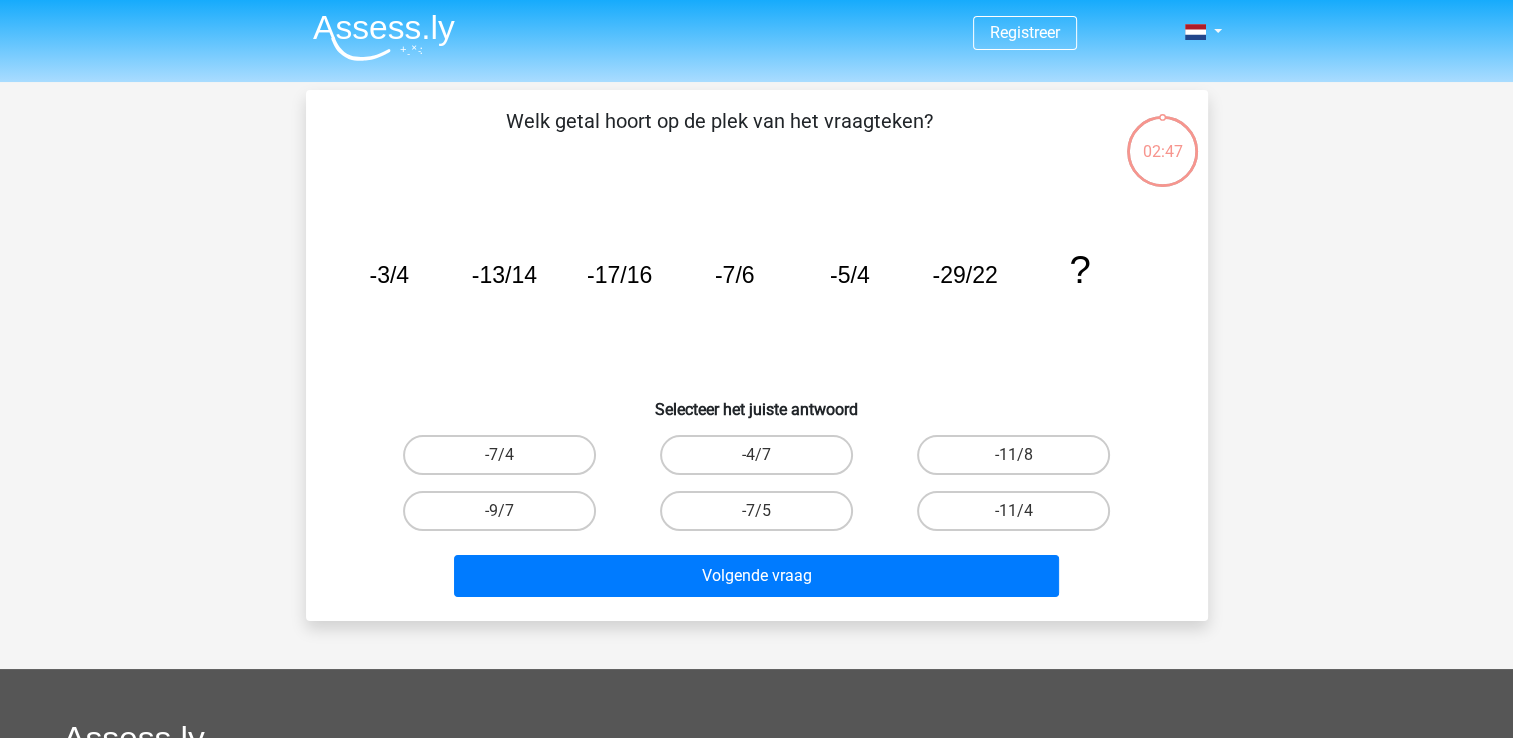 scroll, scrollTop: 92, scrollLeft: 0, axis: vertical 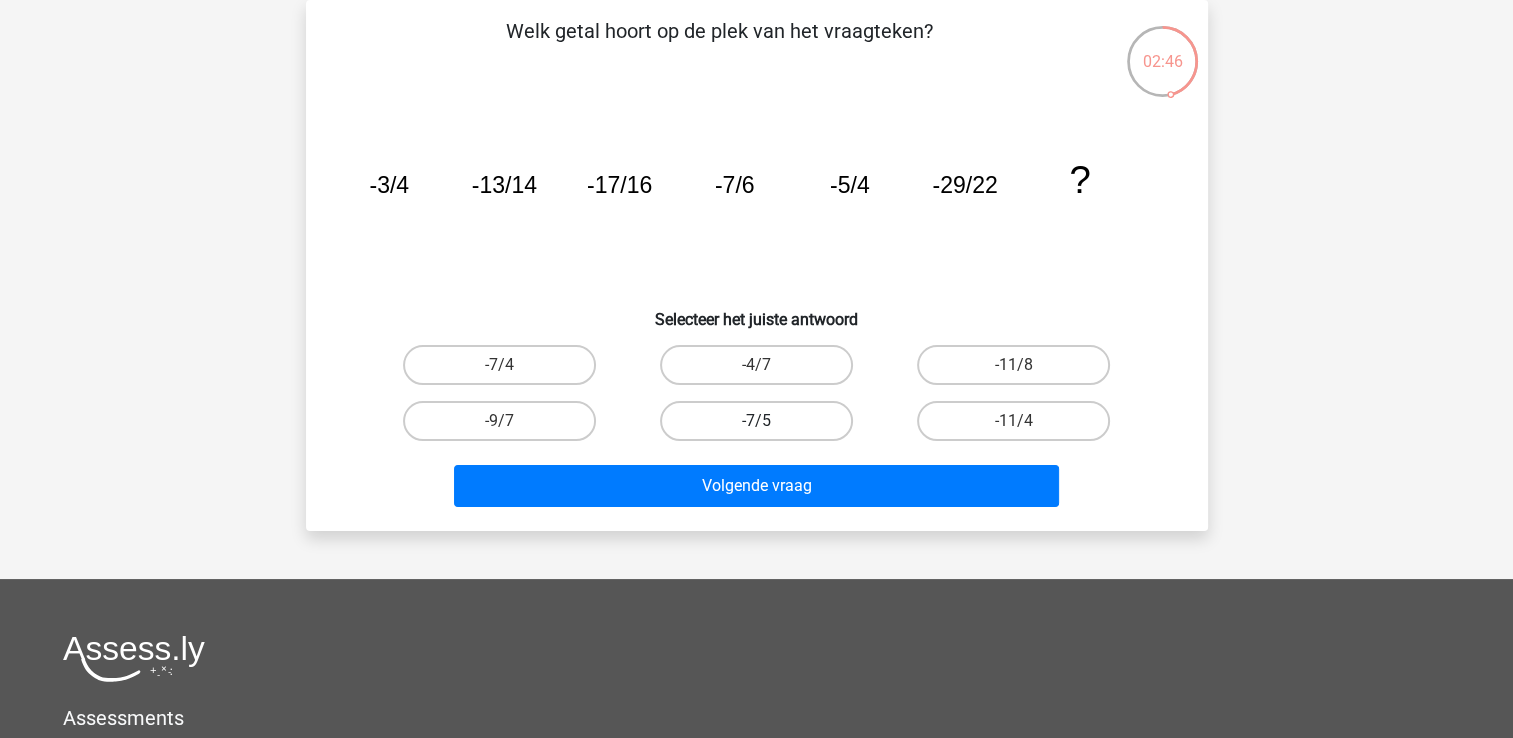 click on "-7/5" at bounding box center [756, 421] 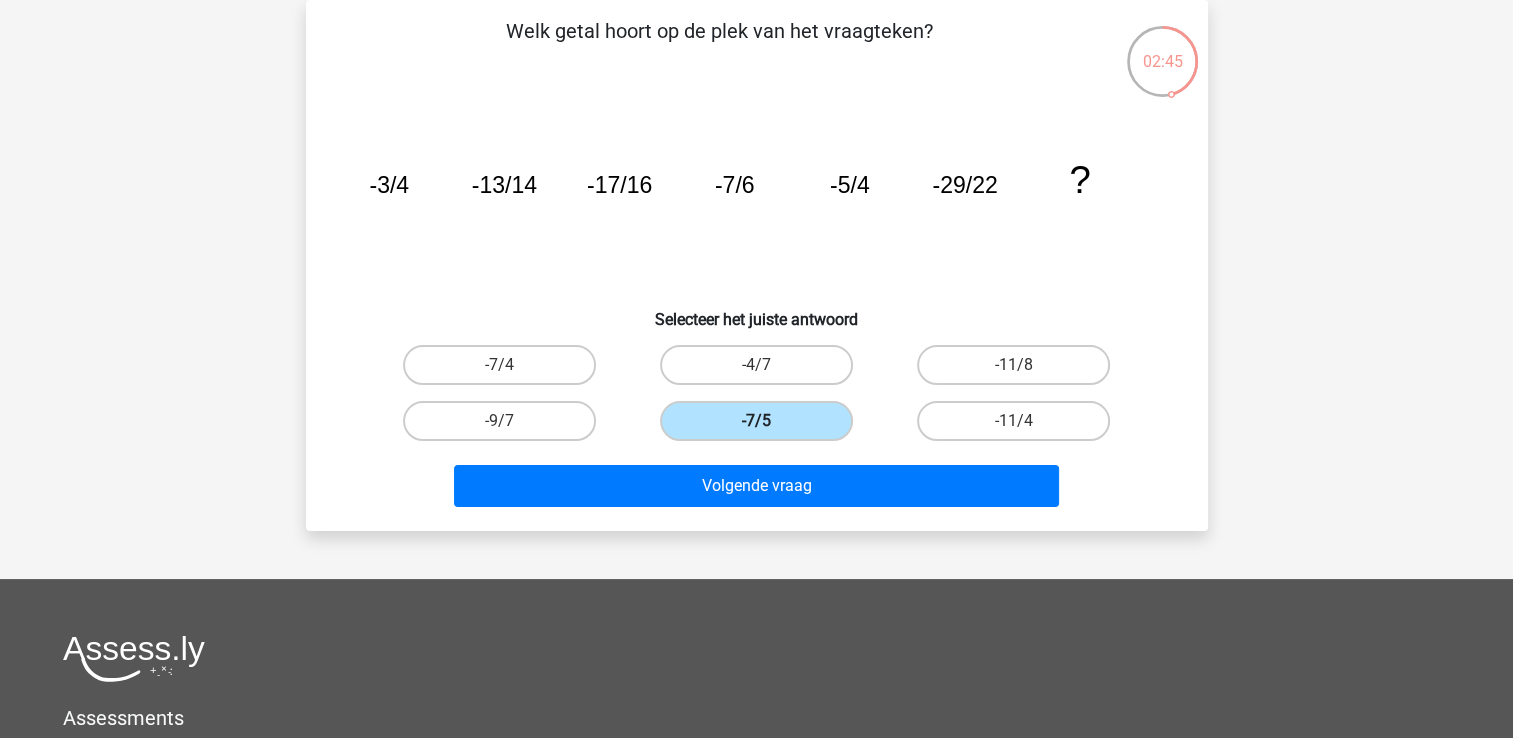 scroll, scrollTop: 72, scrollLeft: 0, axis: vertical 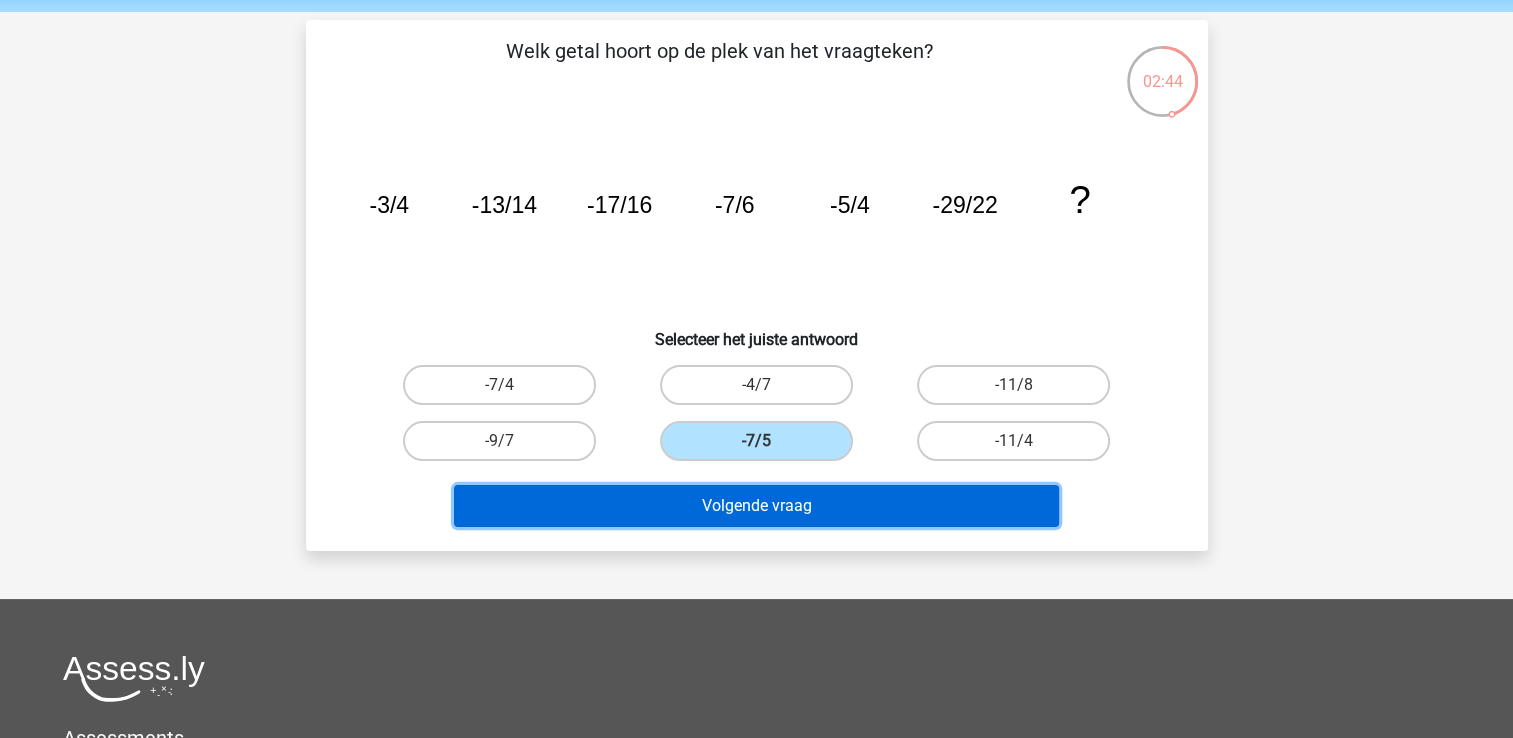 click on "Volgende vraag" at bounding box center [756, 506] 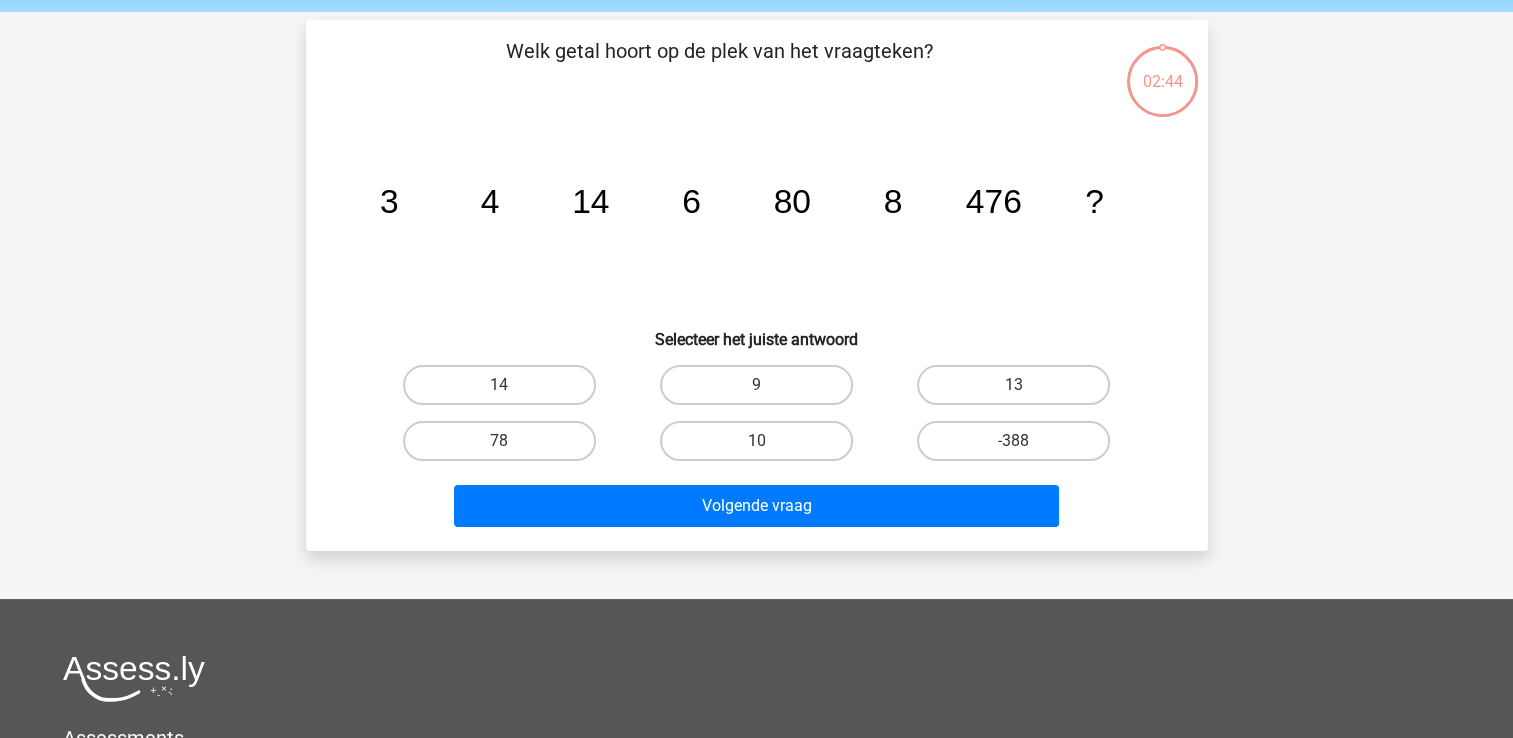 scroll, scrollTop: 92, scrollLeft: 0, axis: vertical 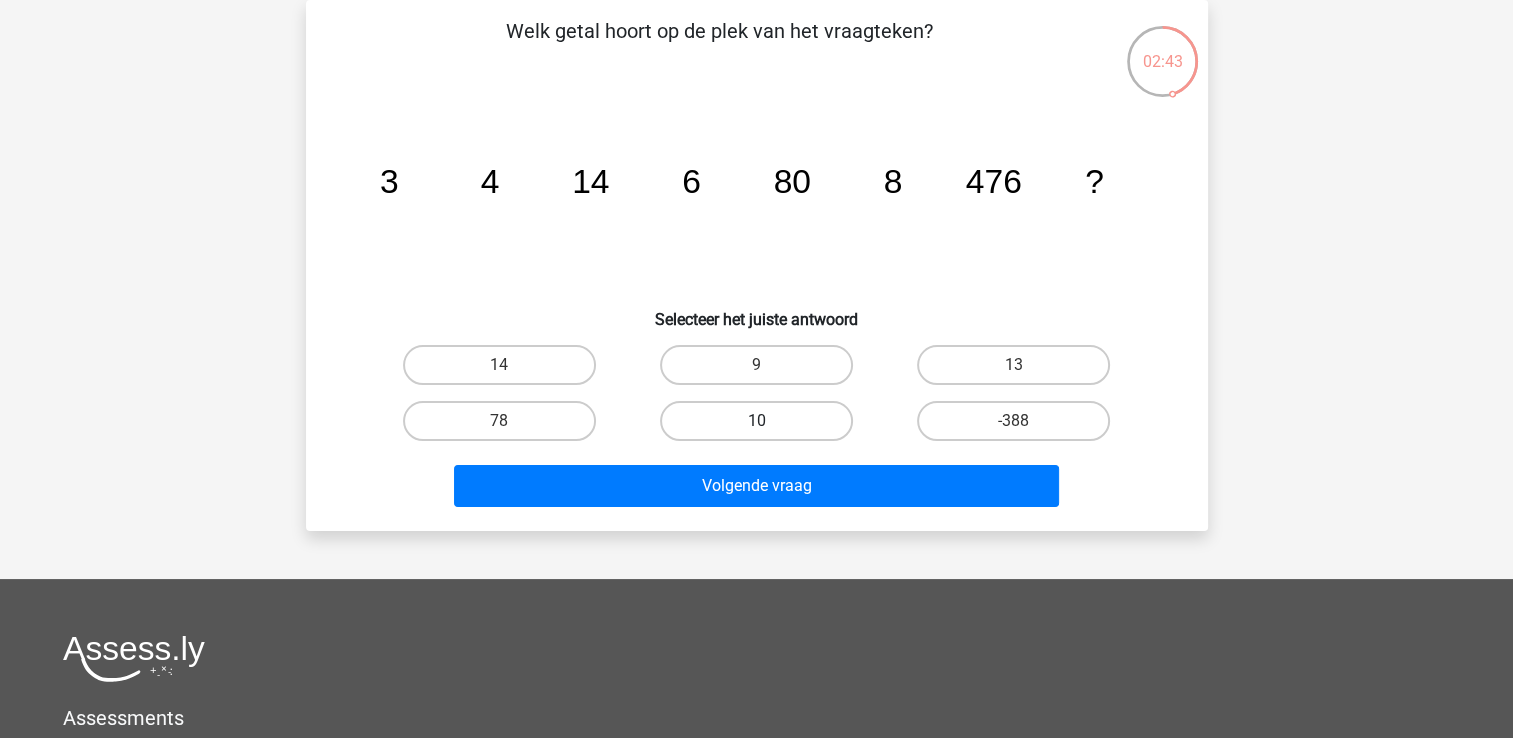 click on "10" at bounding box center (756, 421) 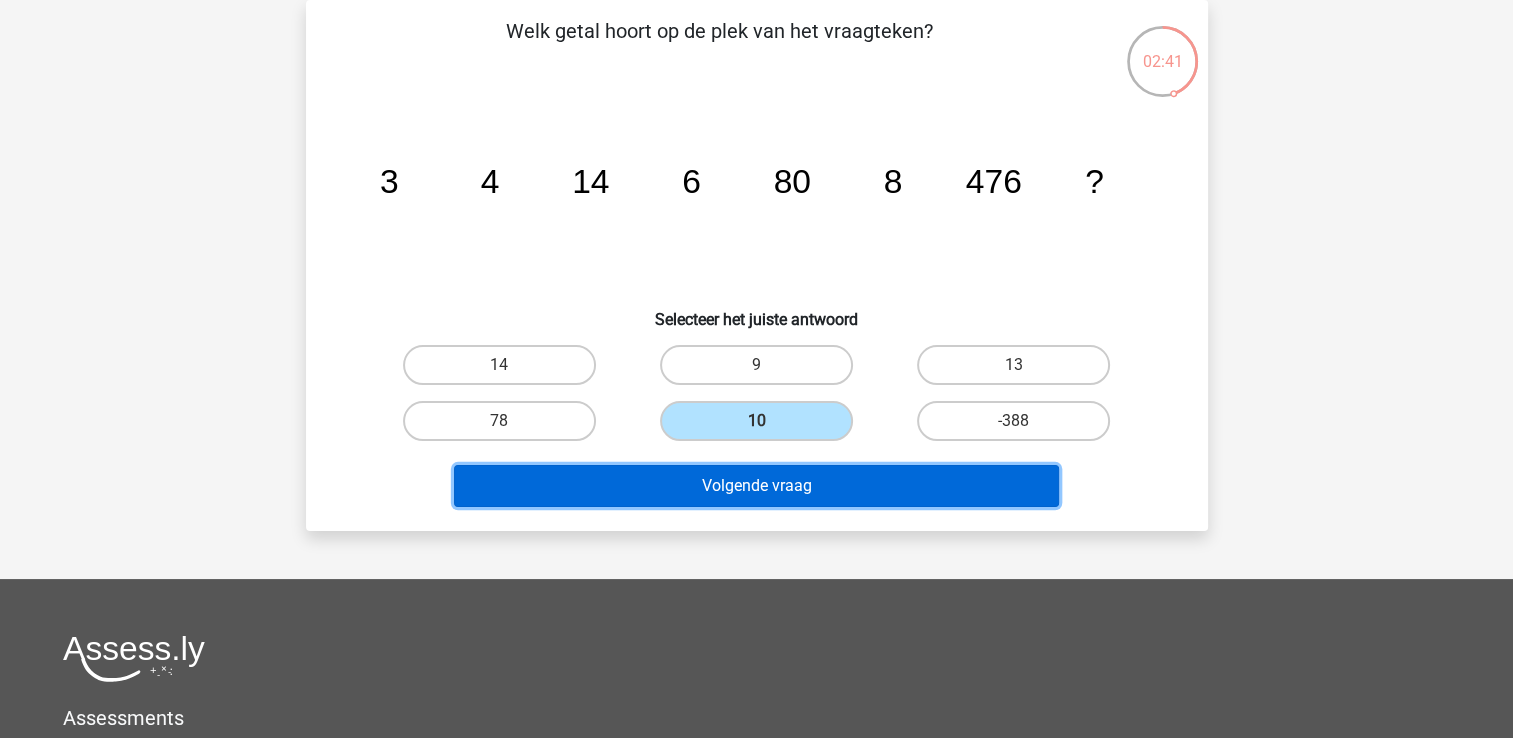 click on "Volgende vraag" at bounding box center [756, 486] 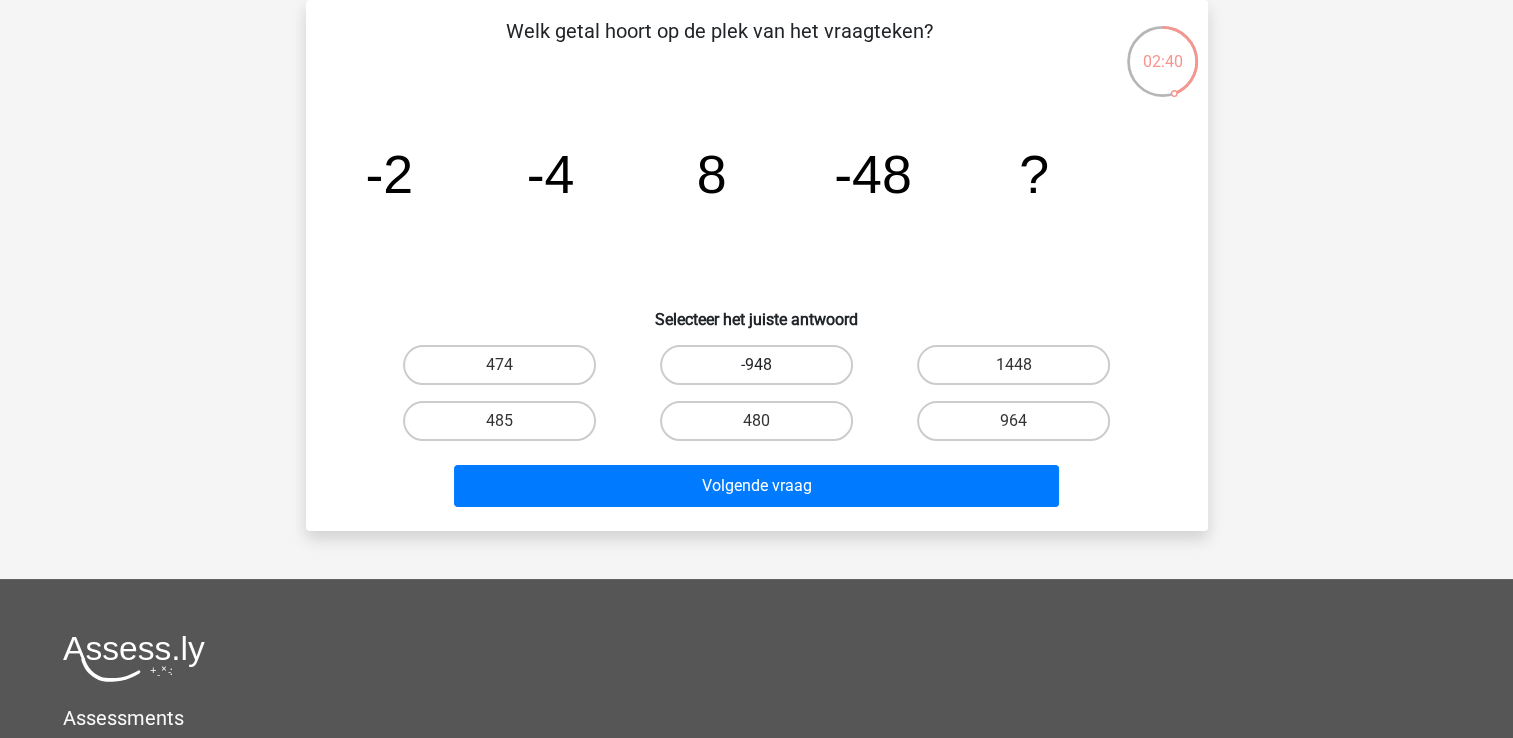 click on "-948" at bounding box center [756, 365] 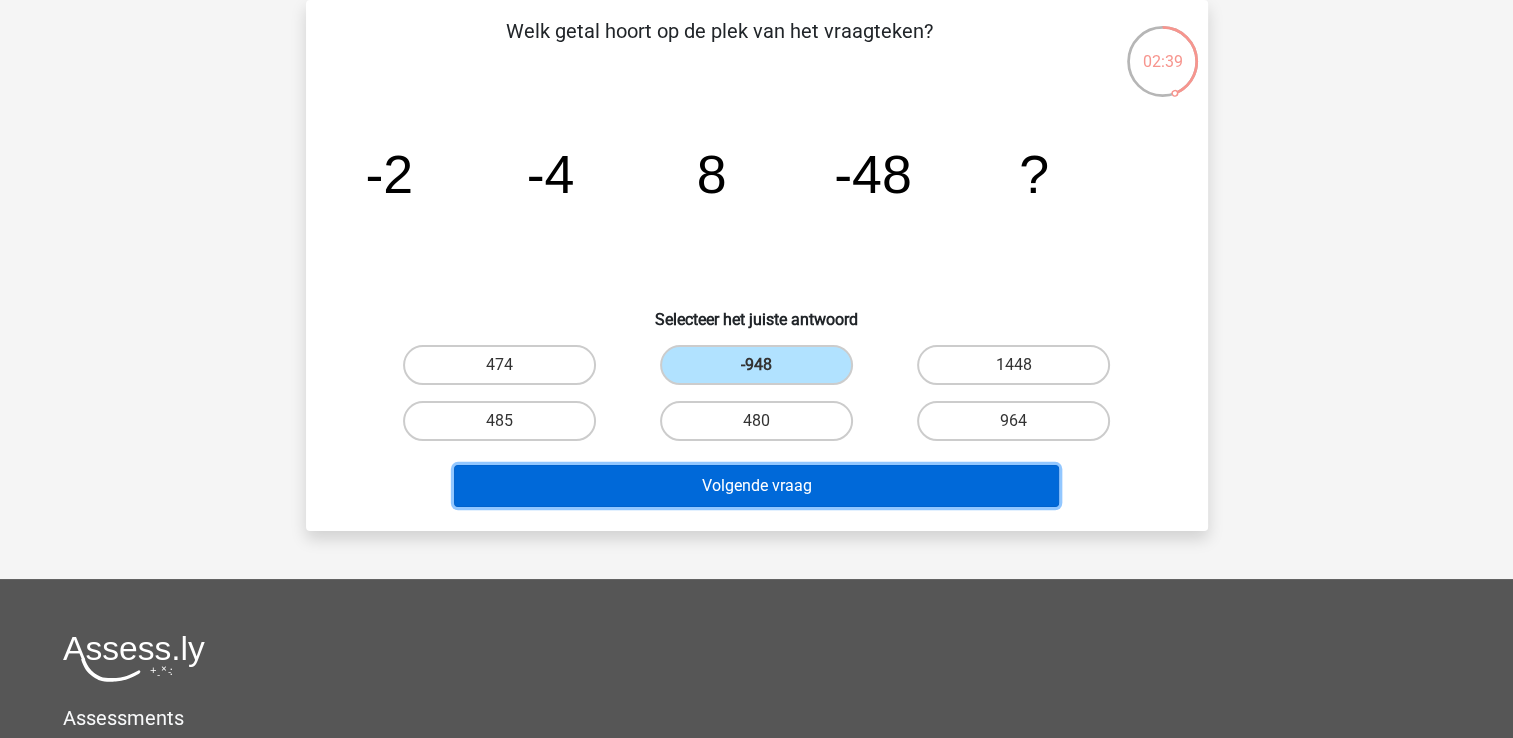 click on "Volgende vraag" at bounding box center [756, 486] 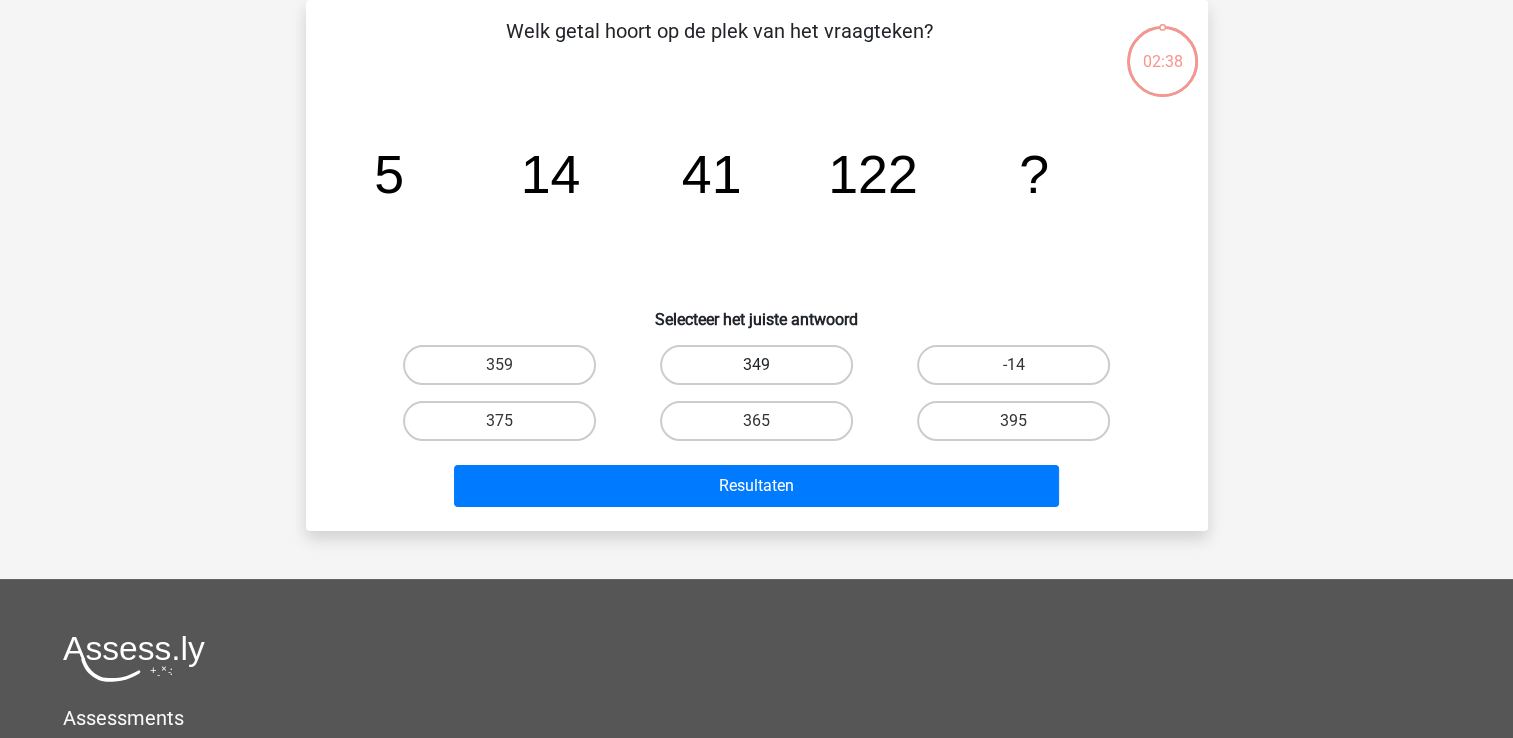 click on "349" at bounding box center (756, 365) 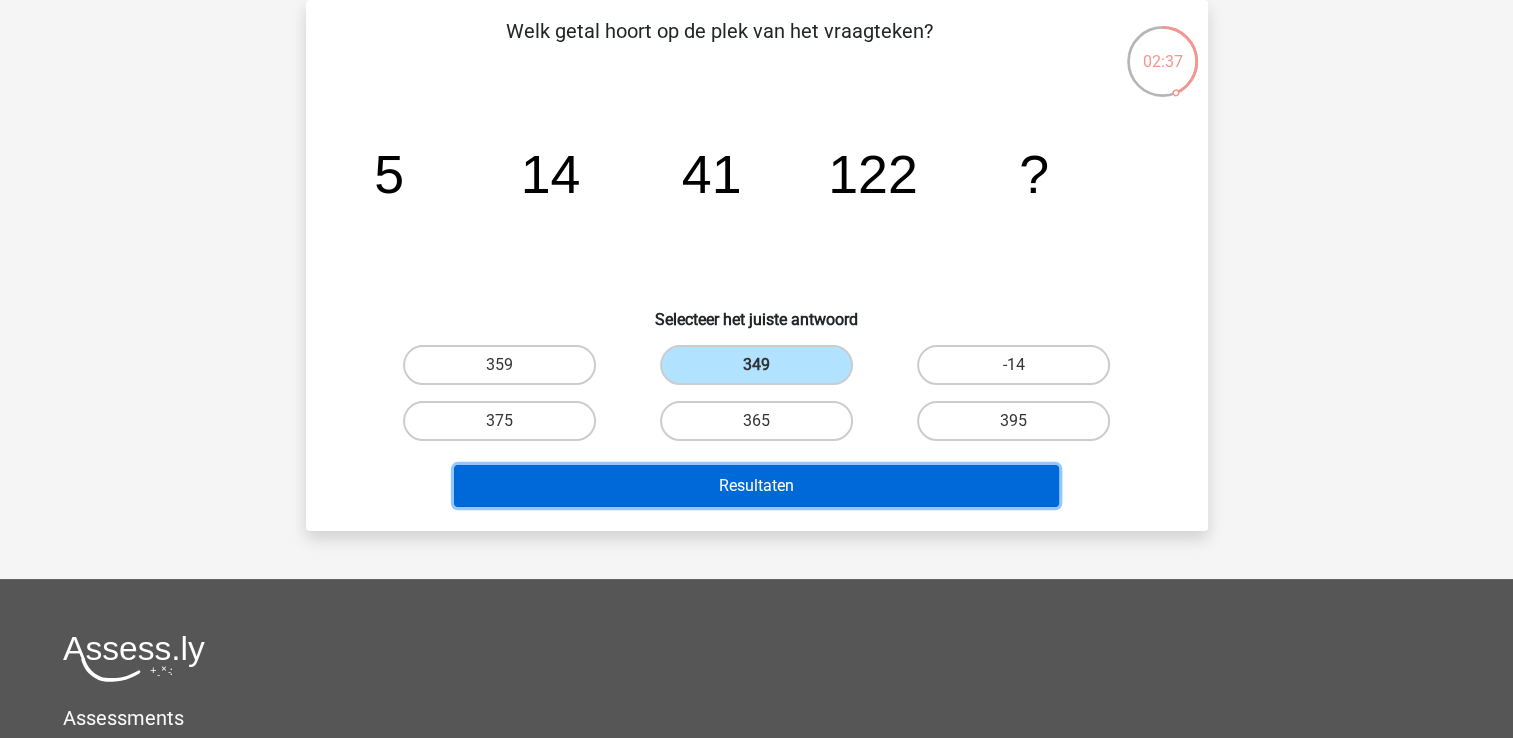 click on "Resultaten" at bounding box center (756, 486) 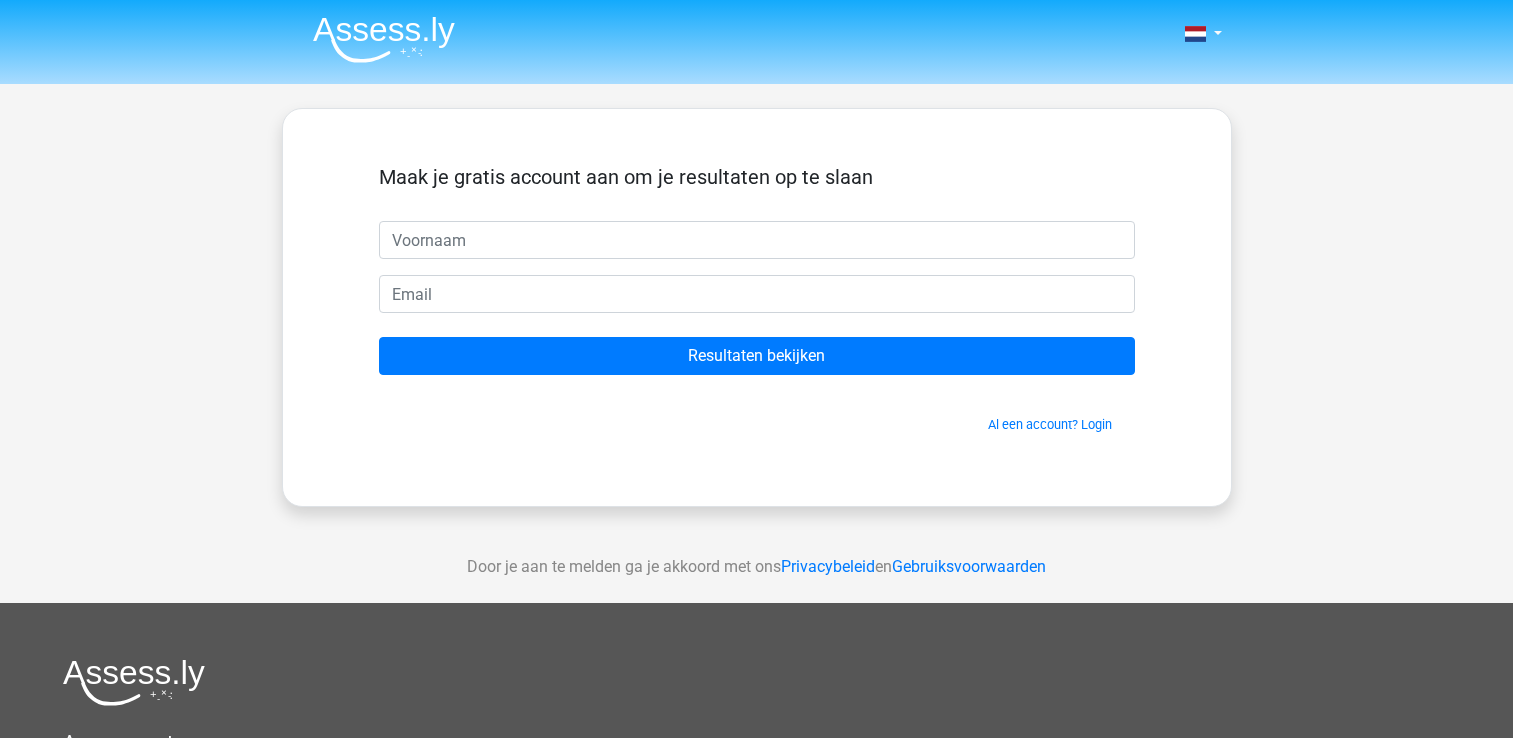 scroll, scrollTop: 0, scrollLeft: 0, axis: both 